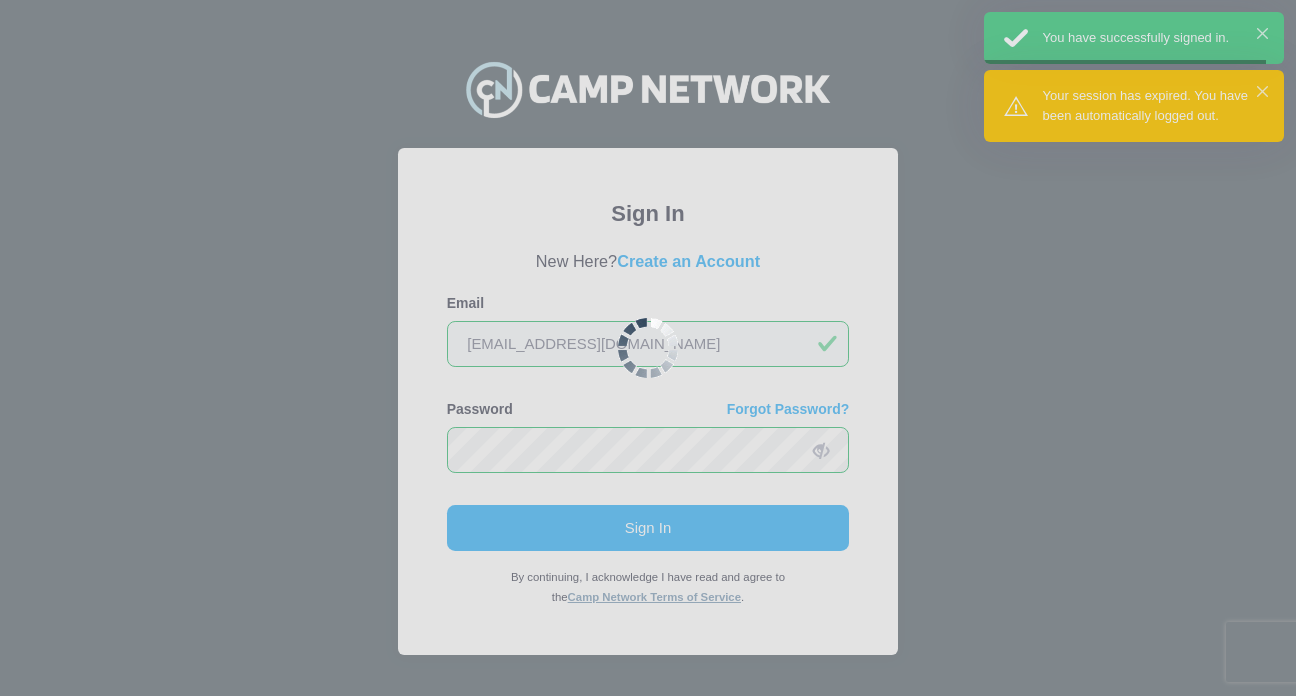 scroll, scrollTop: 0, scrollLeft: 0, axis: both 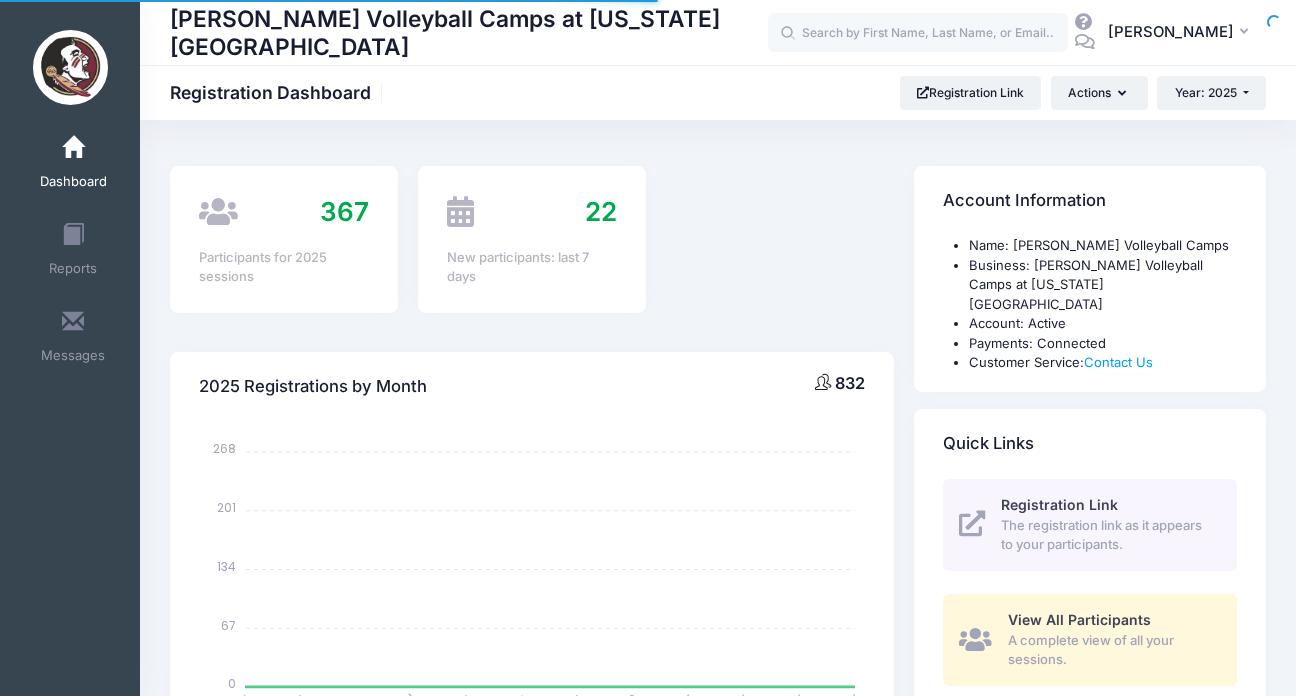 select 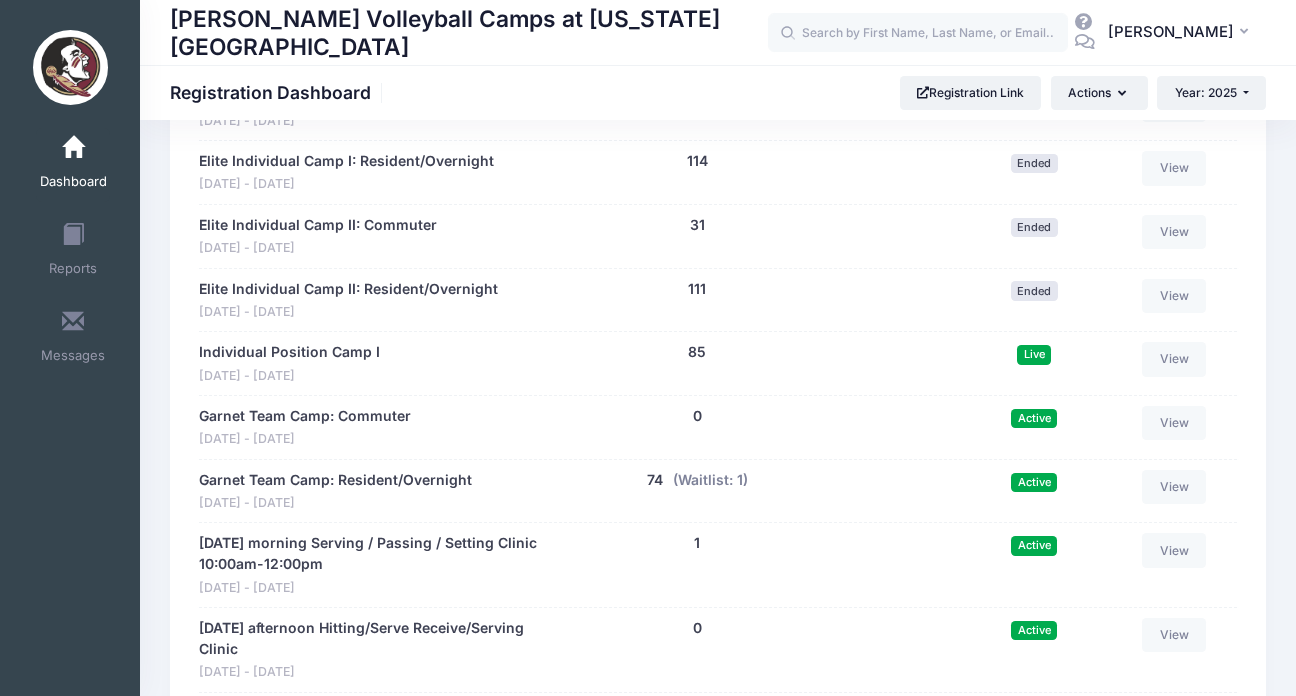 scroll, scrollTop: 1947, scrollLeft: 0, axis: vertical 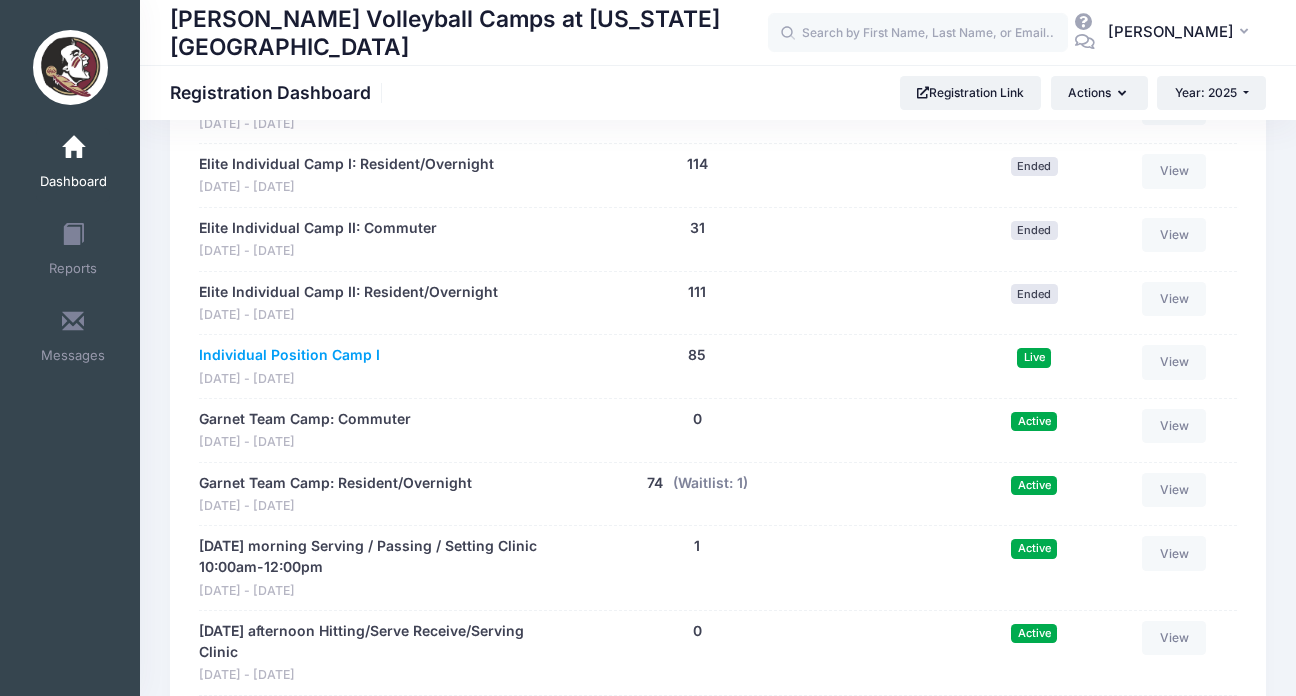 click on "Individual Position Camp I" at bounding box center (289, 355) 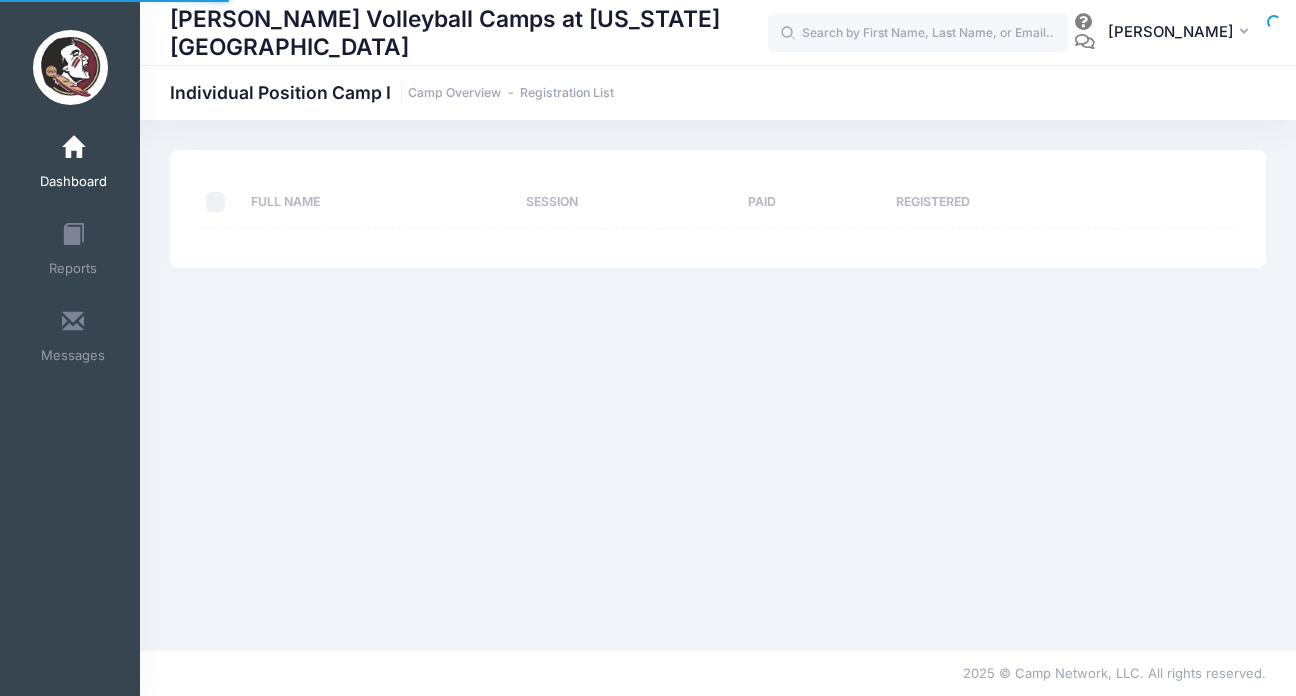 scroll, scrollTop: 0, scrollLeft: 0, axis: both 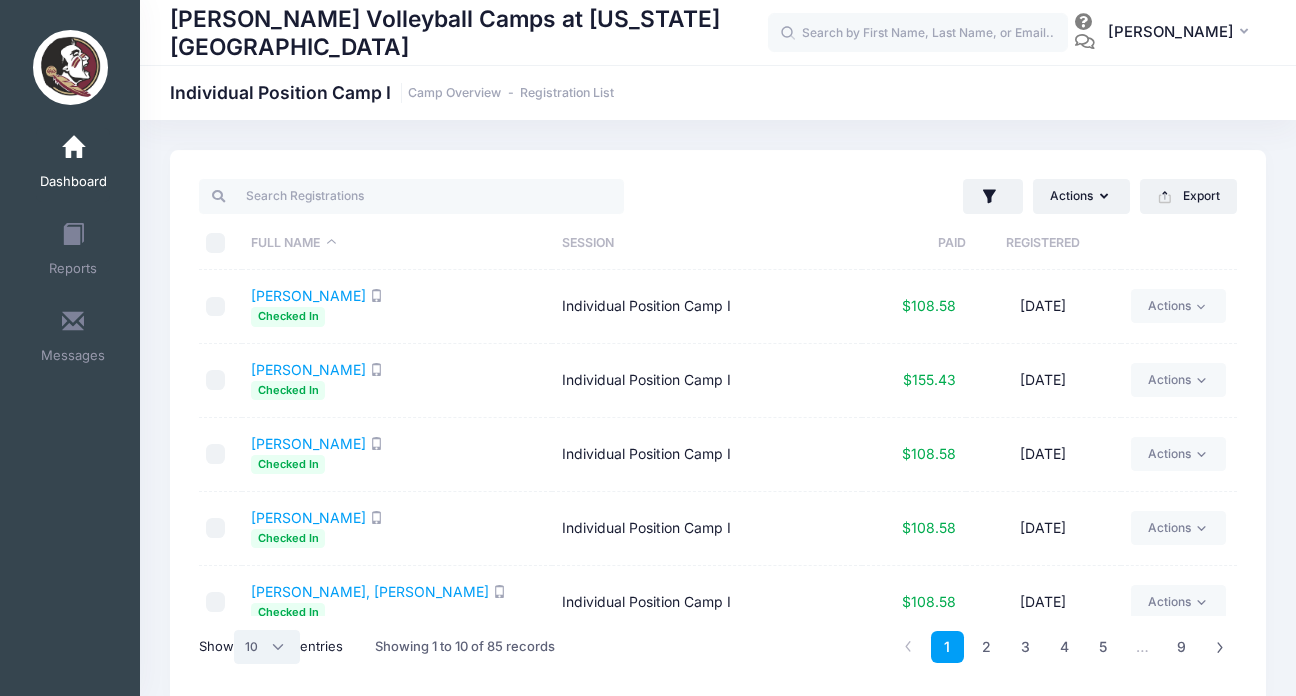 click on "All 10 25 50" at bounding box center [267, 647] 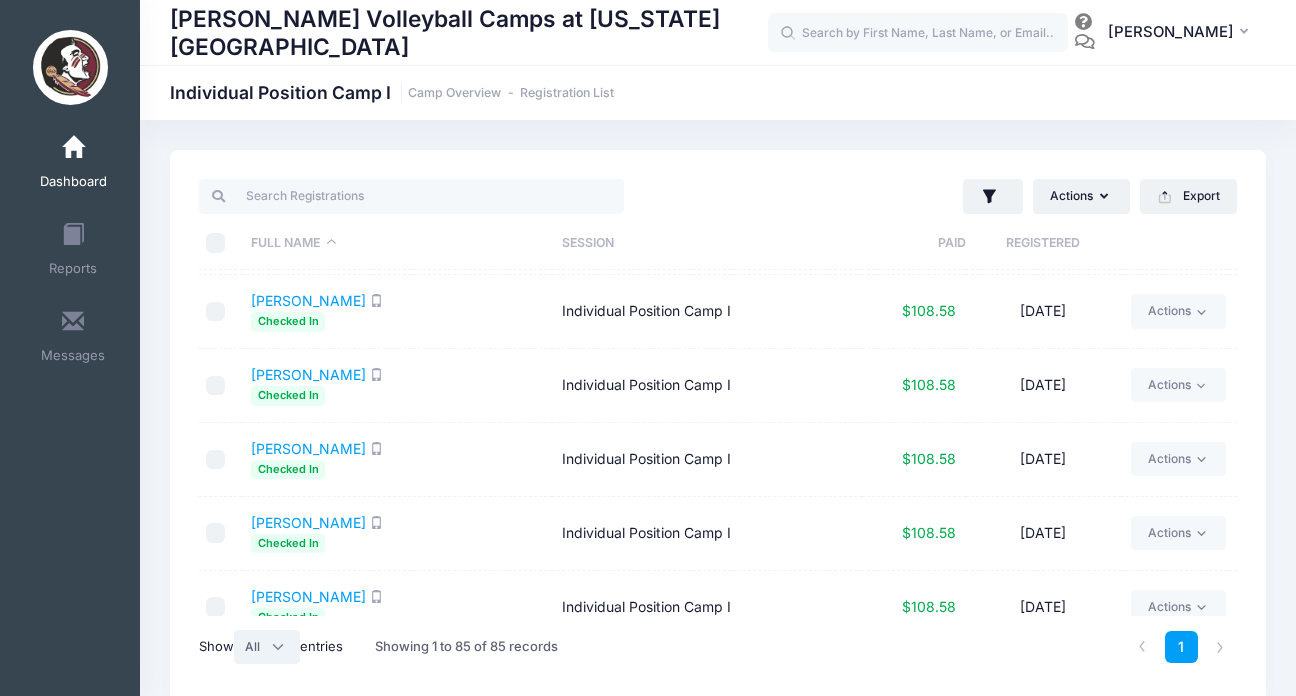 scroll, scrollTop: 5731, scrollLeft: 0, axis: vertical 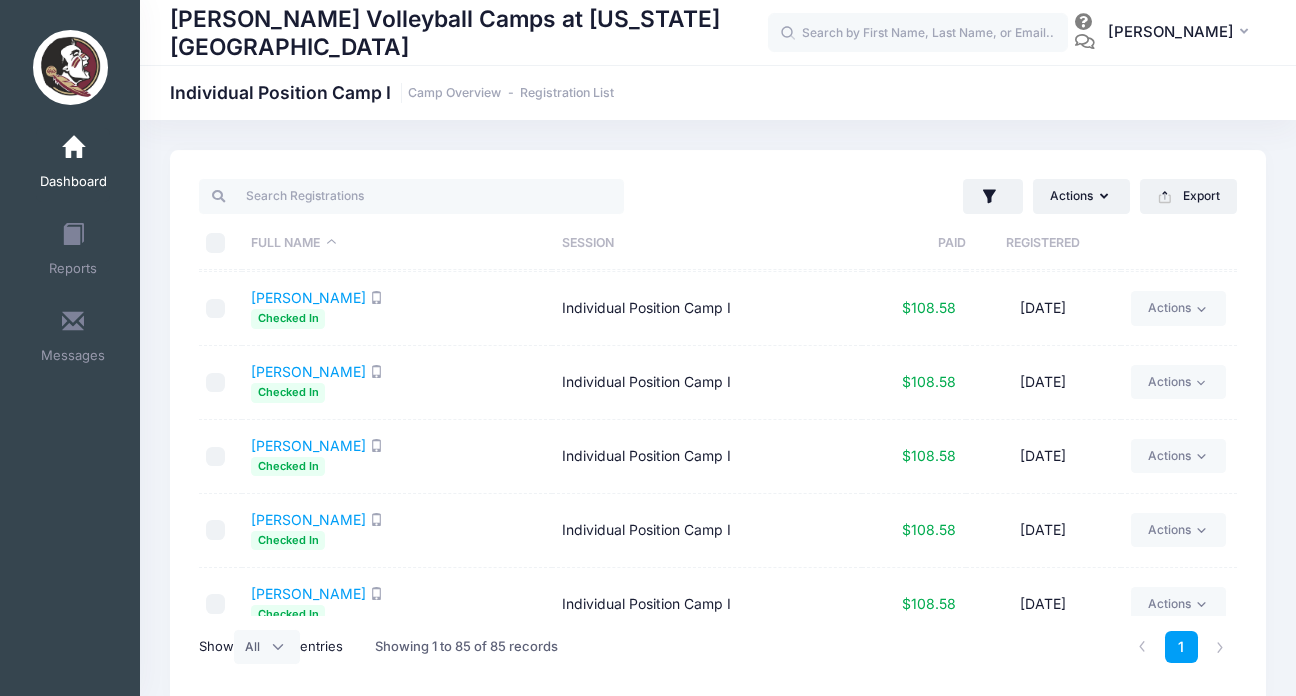 click at bounding box center [73, 148] 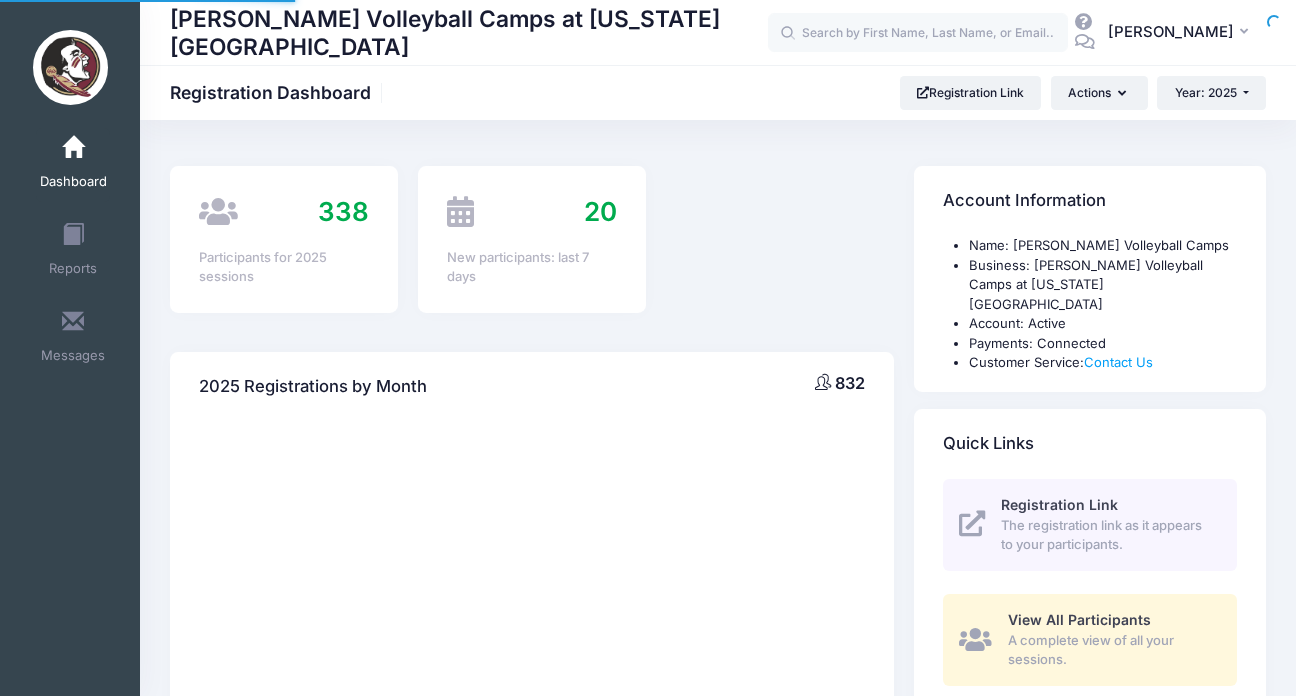 scroll, scrollTop: 0, scrollLeft: 0, axis: both 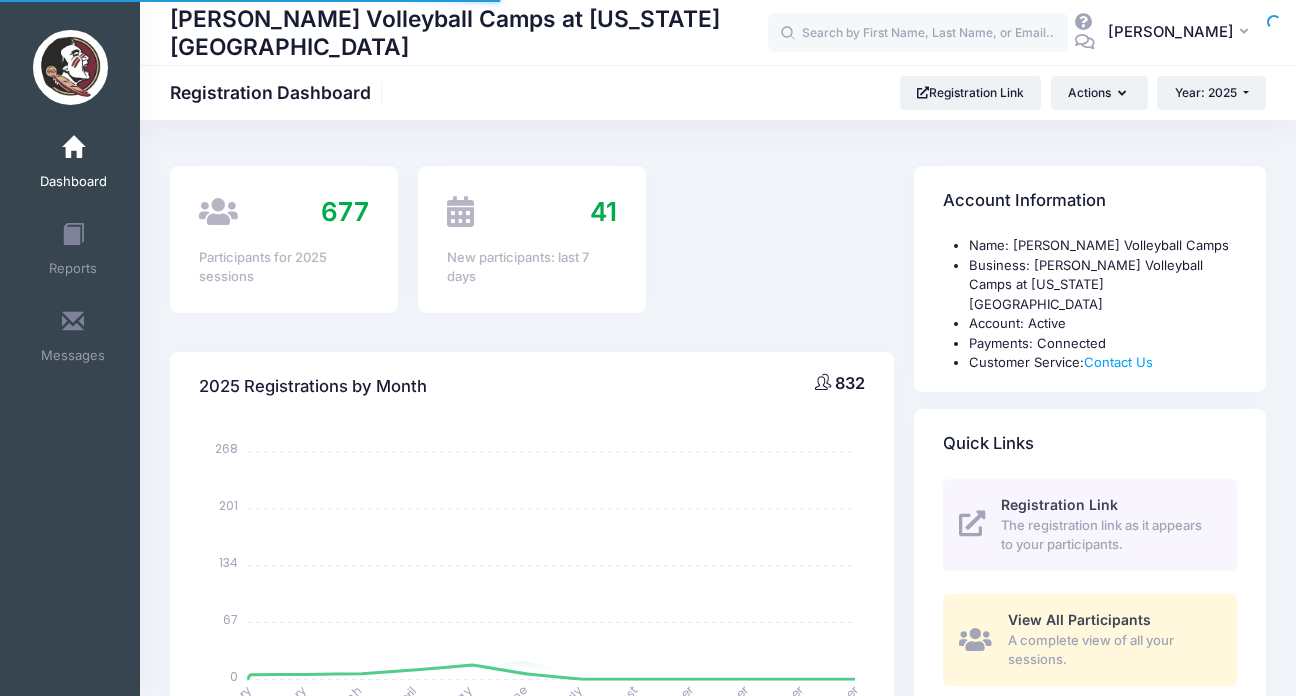 select 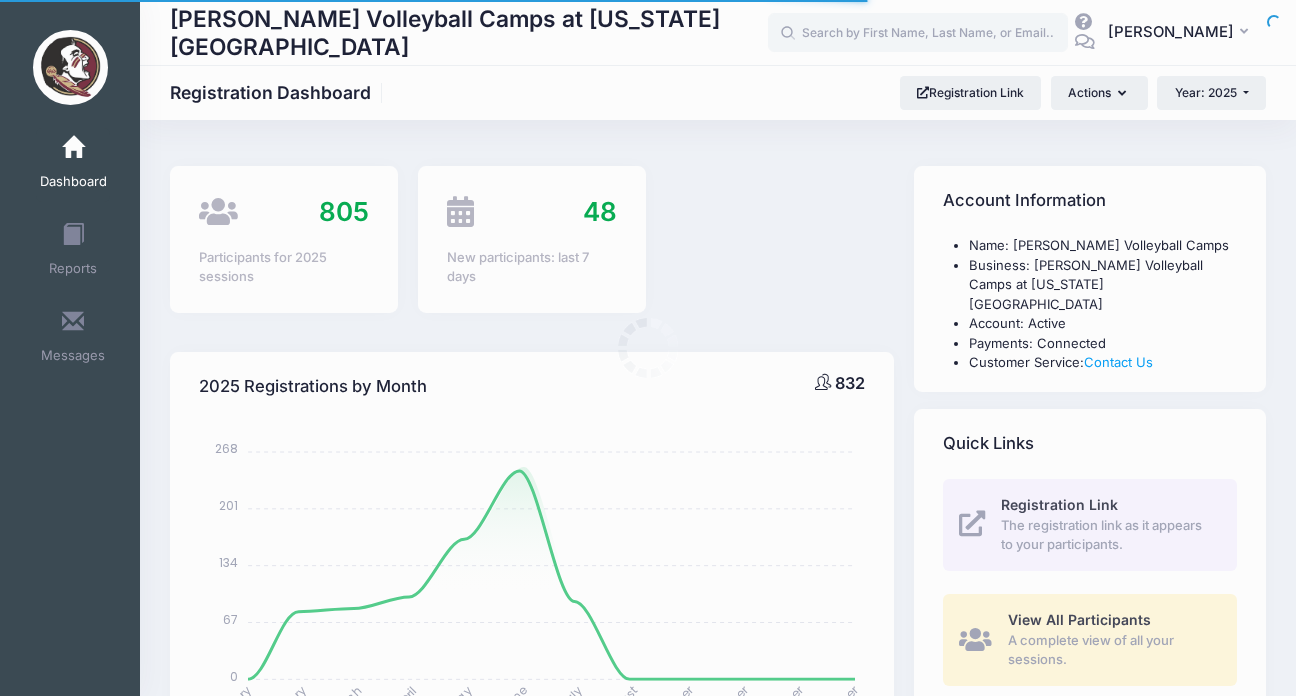 scroll, scrollTop: 0, scrollLeft: 0, axis: both 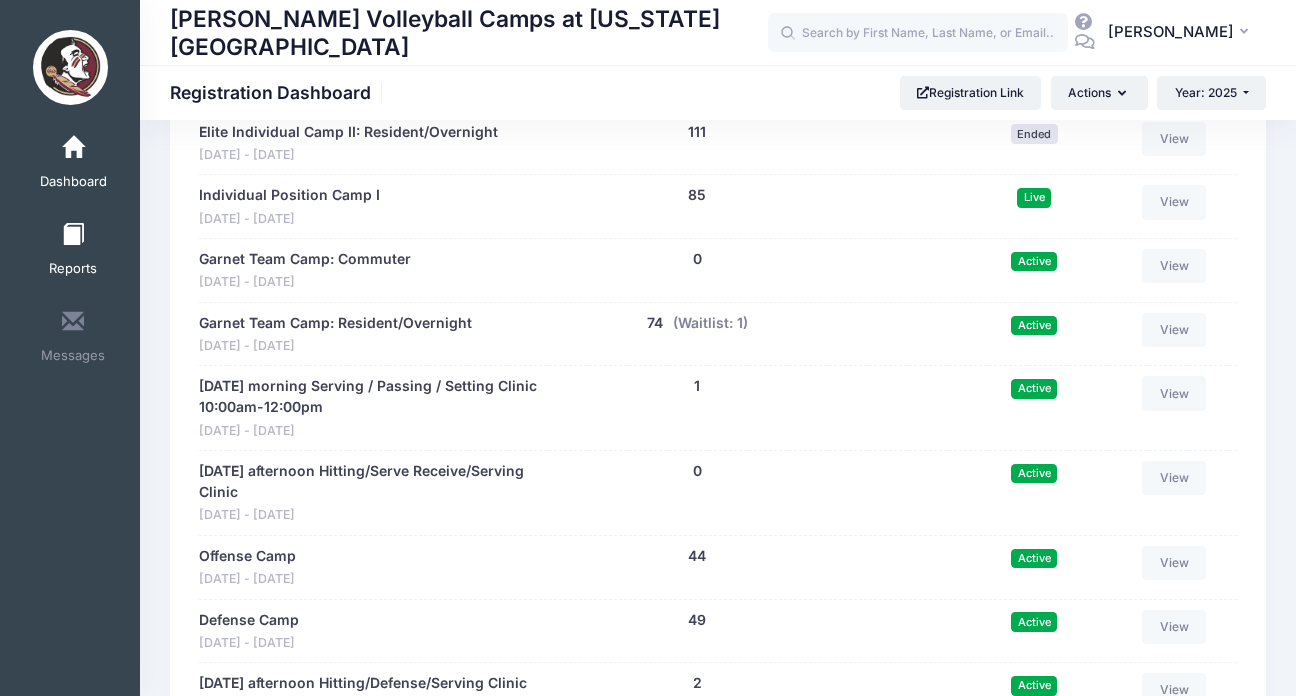 click on "Reports" at bounding box center [73, 252] 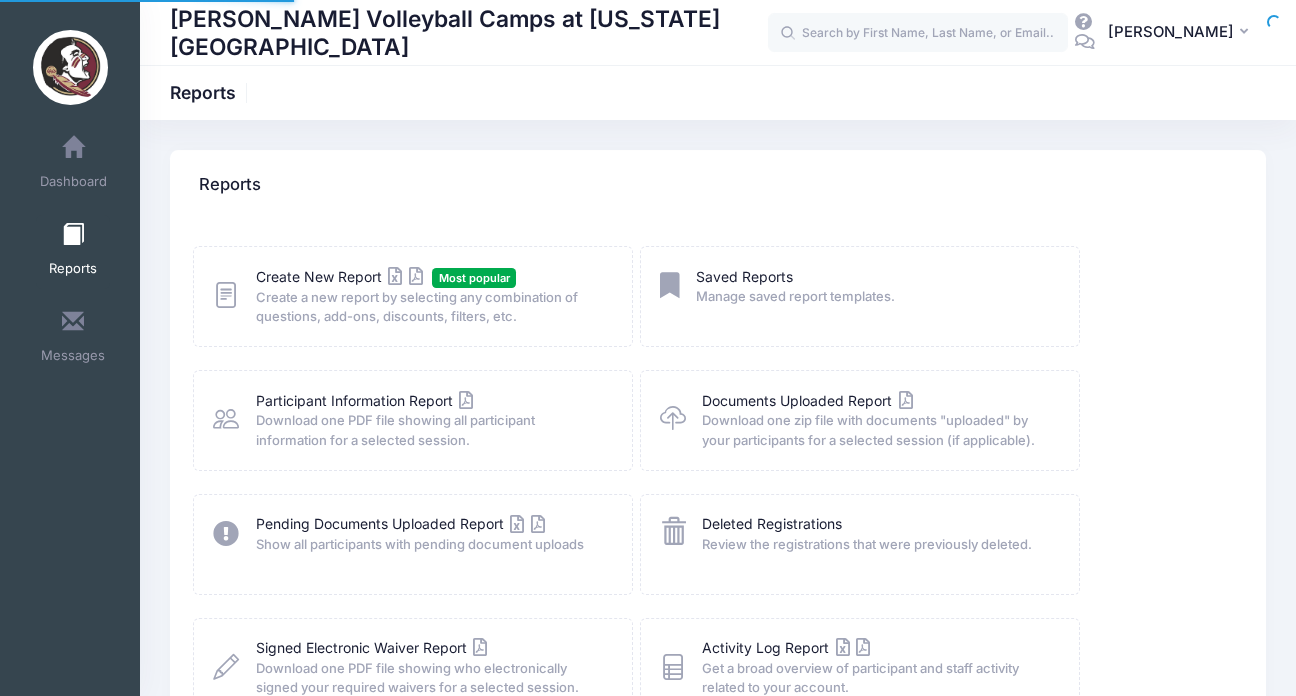 scroll, scrollTop: 0, scrollLeft: 0, axis: both 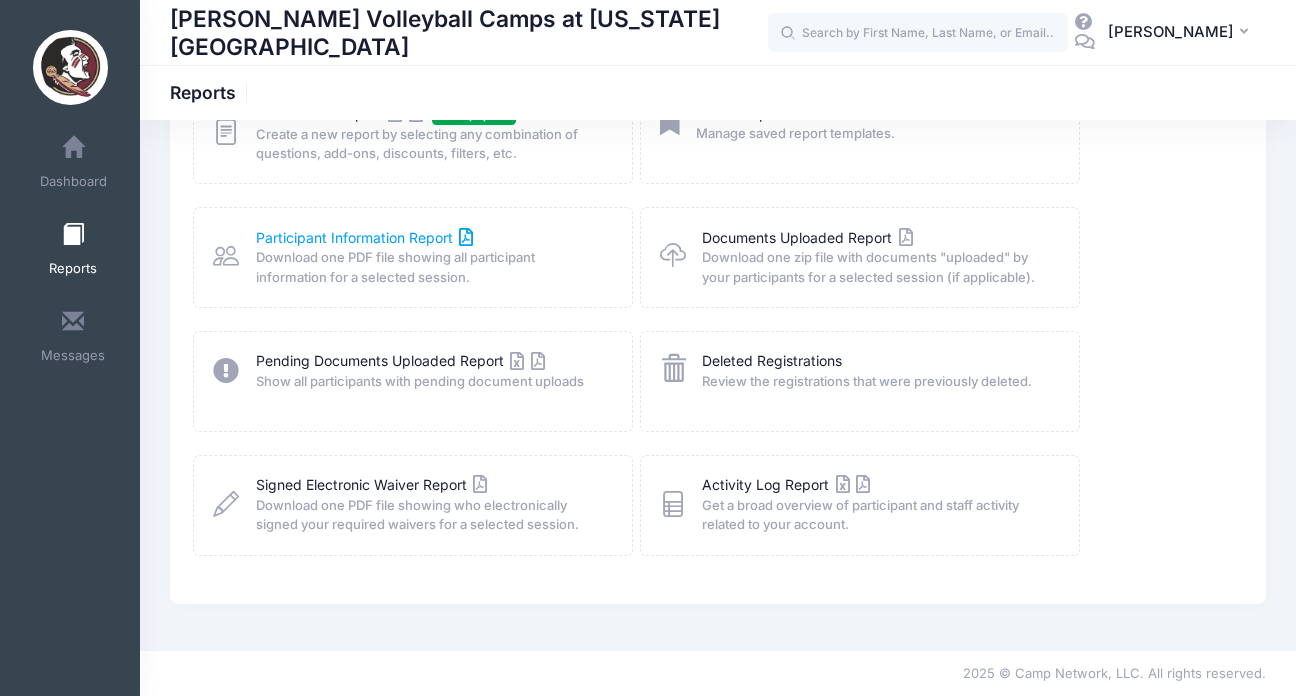 click on "Participant Information Report" at bounding box center (365, 237) 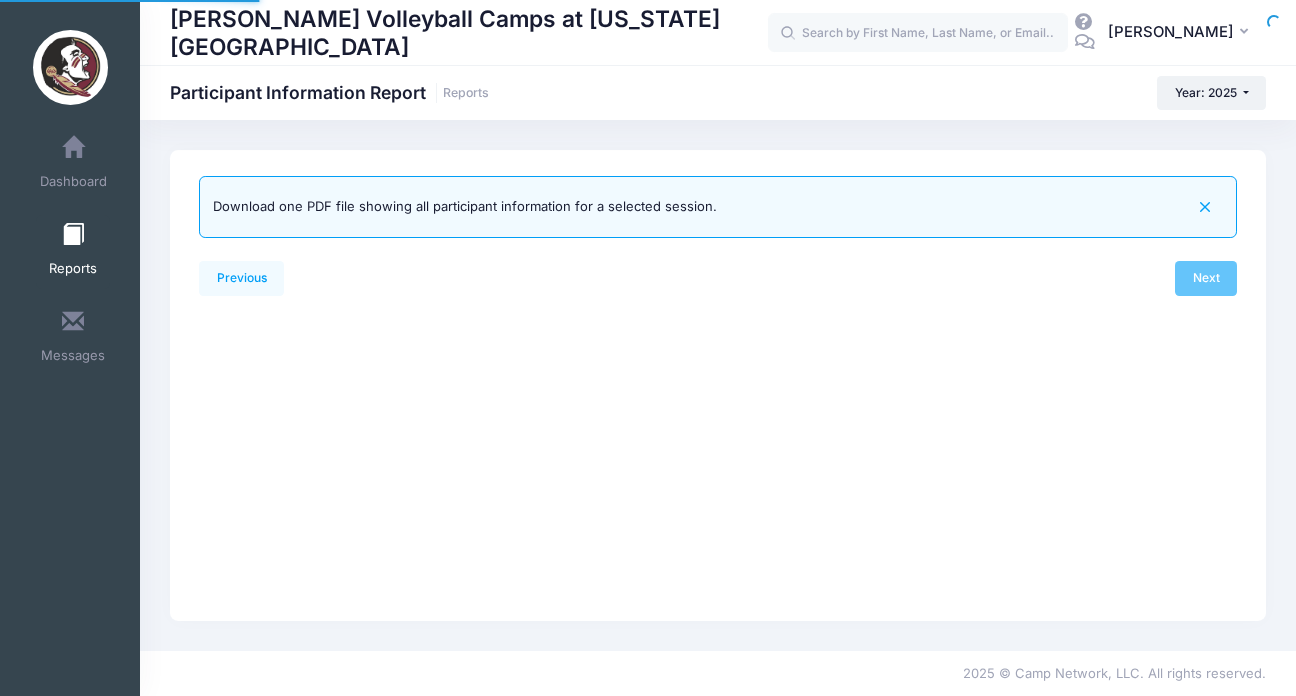 scroll, scrollTop: 0, scrollLeft: 0, axis: both 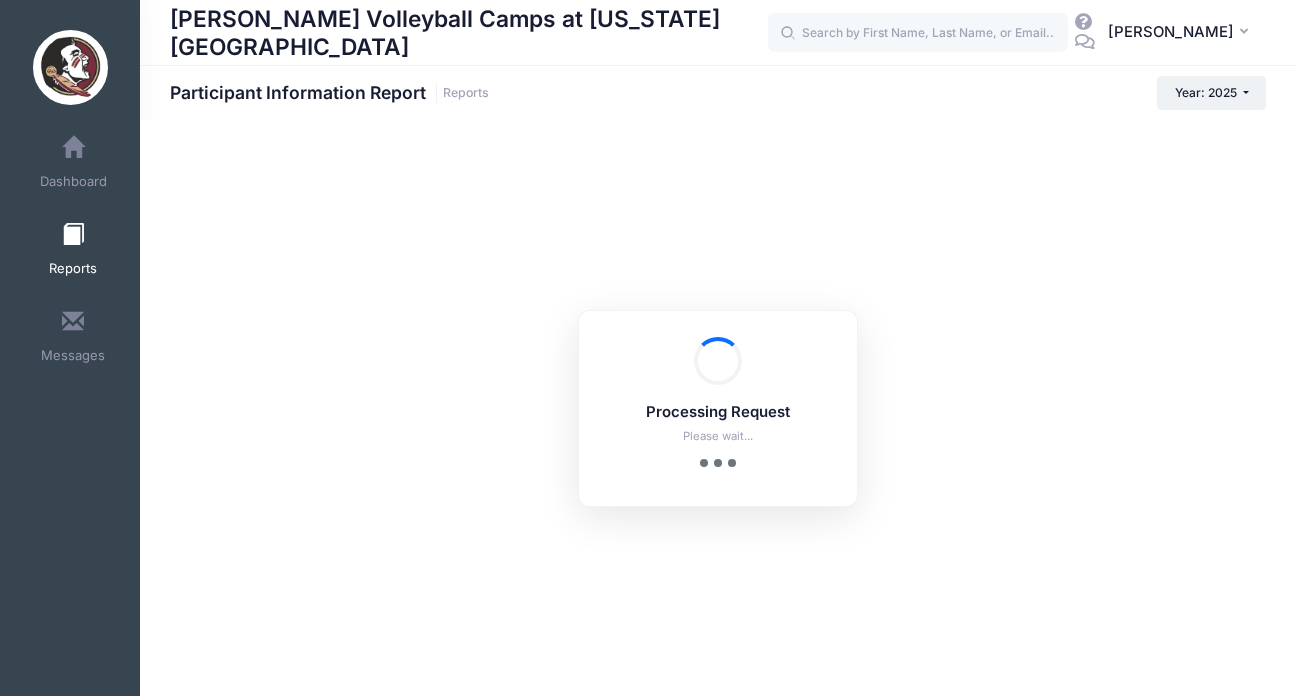 checkbox on "true" 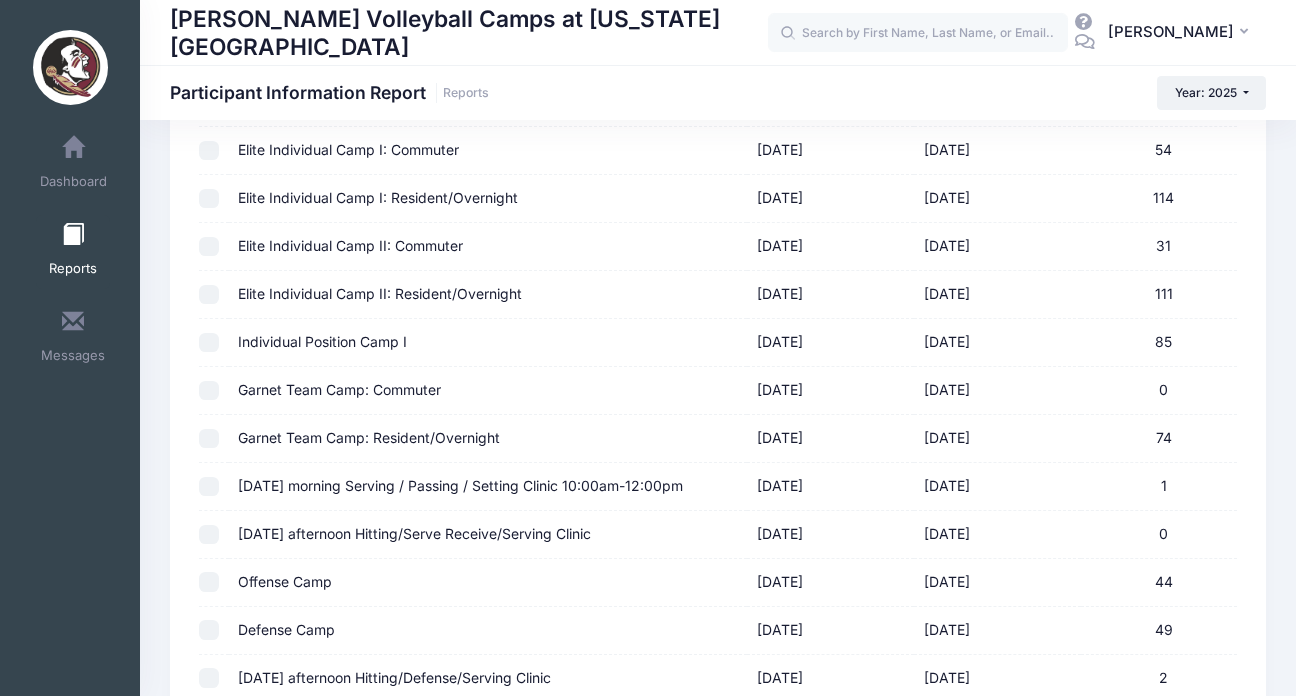 scroll, scrollTop: 816, scrollLeft: 0, axis: vertical 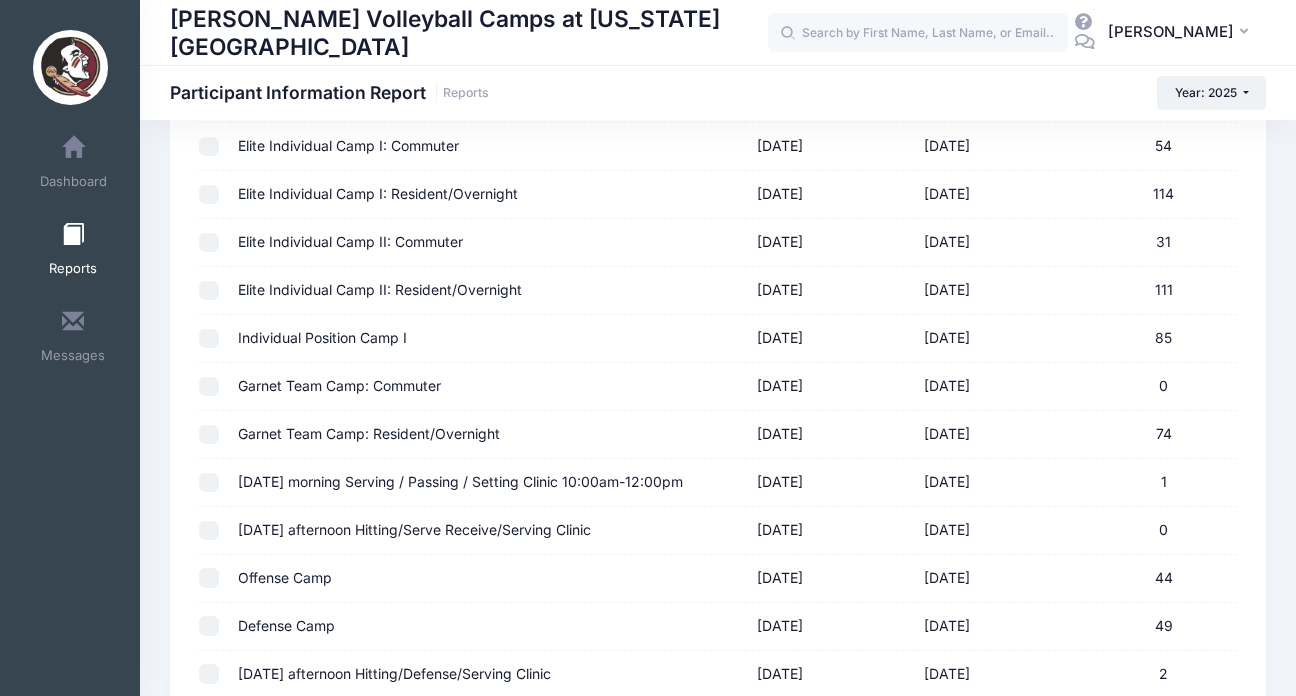 click on "Garnet Team Camp: Resident/Overnight" at bounding box center (488, 435) 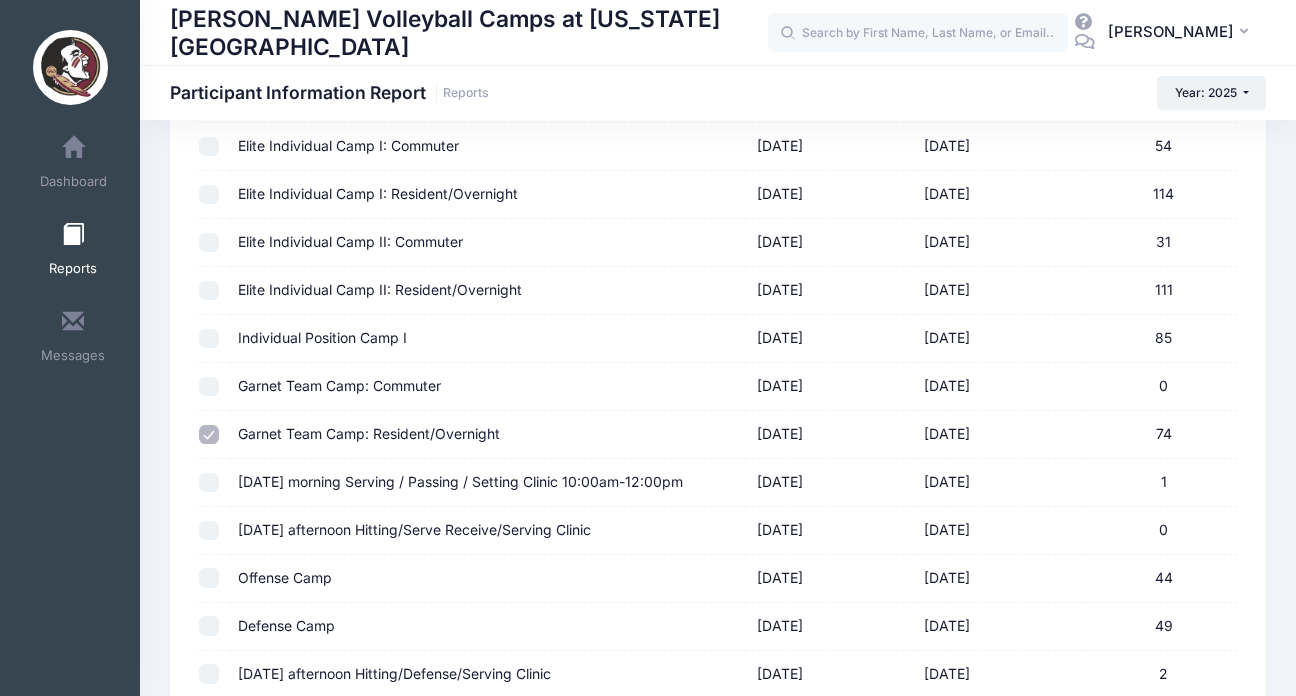 scroll, scrollTop: 1211, scrollLeft: 0, axis: vertical 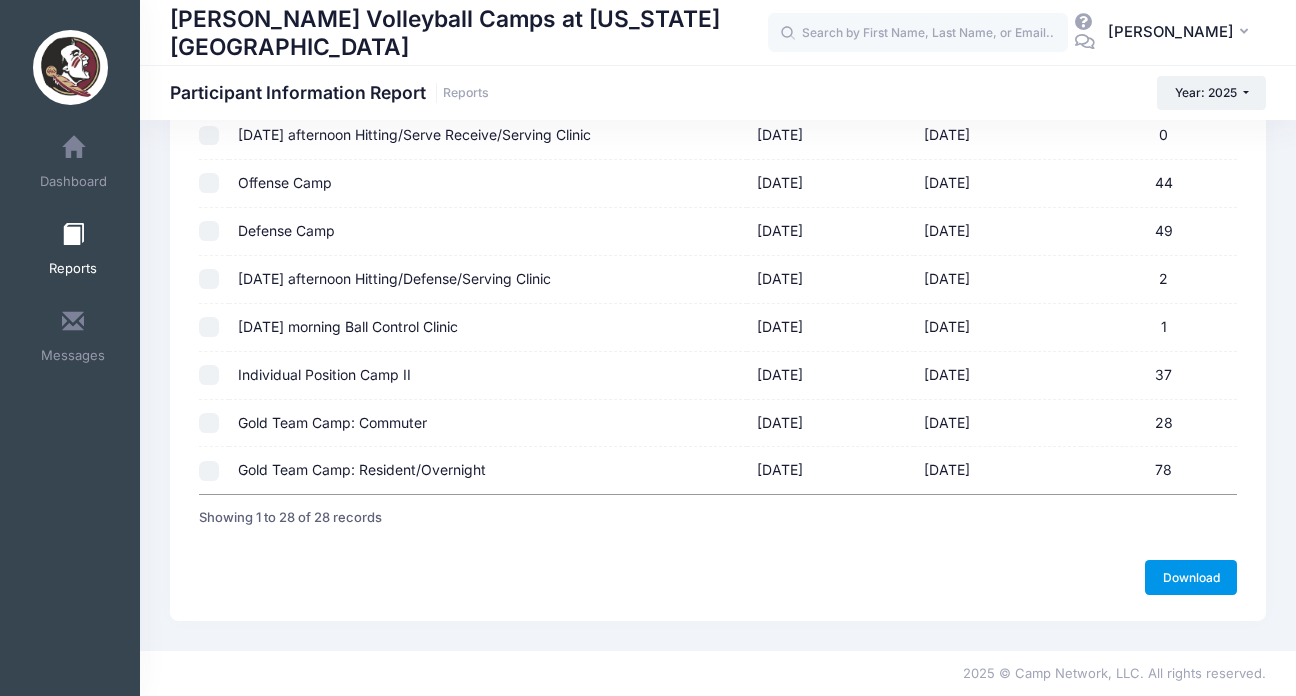 click on "Download" at bounding box center (1191, 577) 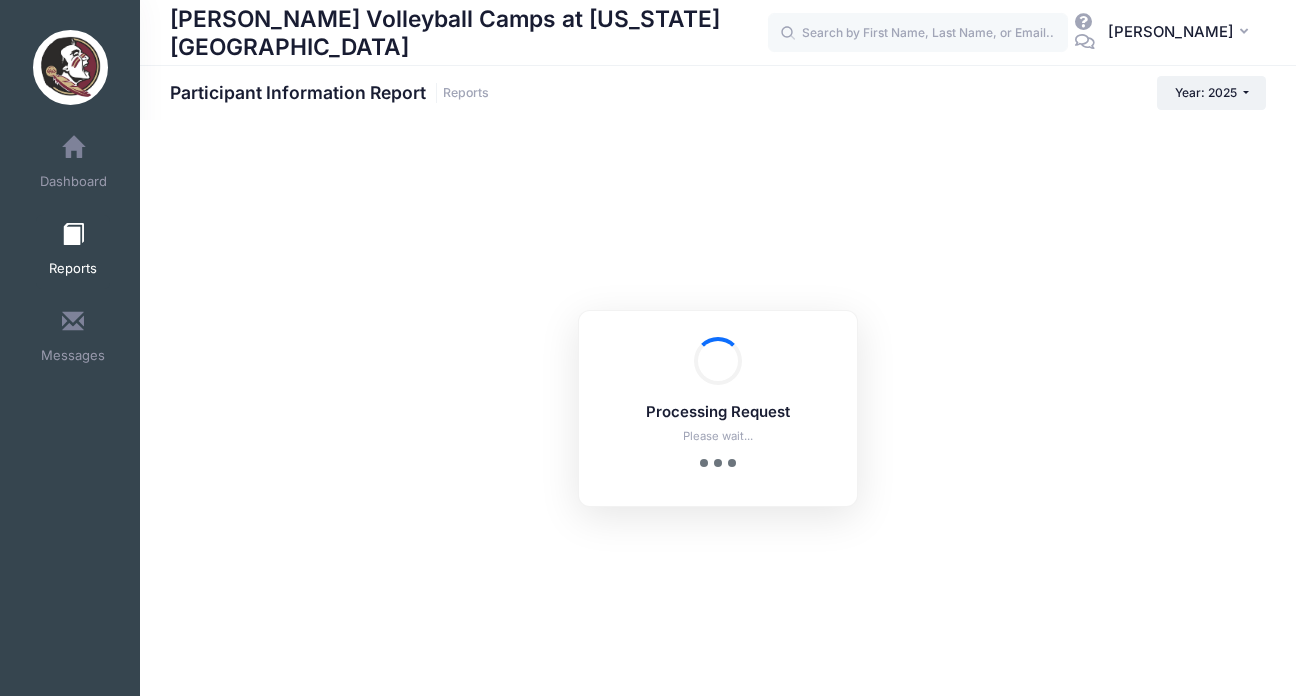 scroll, scrollTop: 61, scrollLeft: 0, axis: vertical 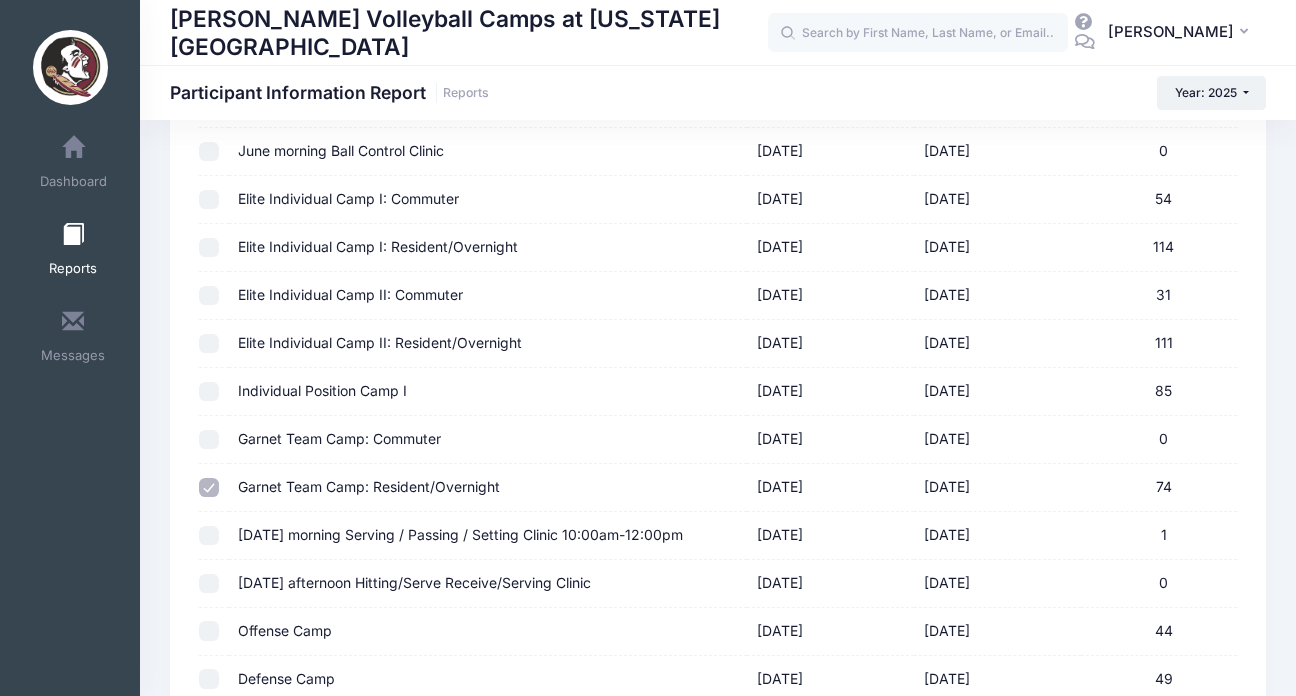 click at bounding box center (209, 488) 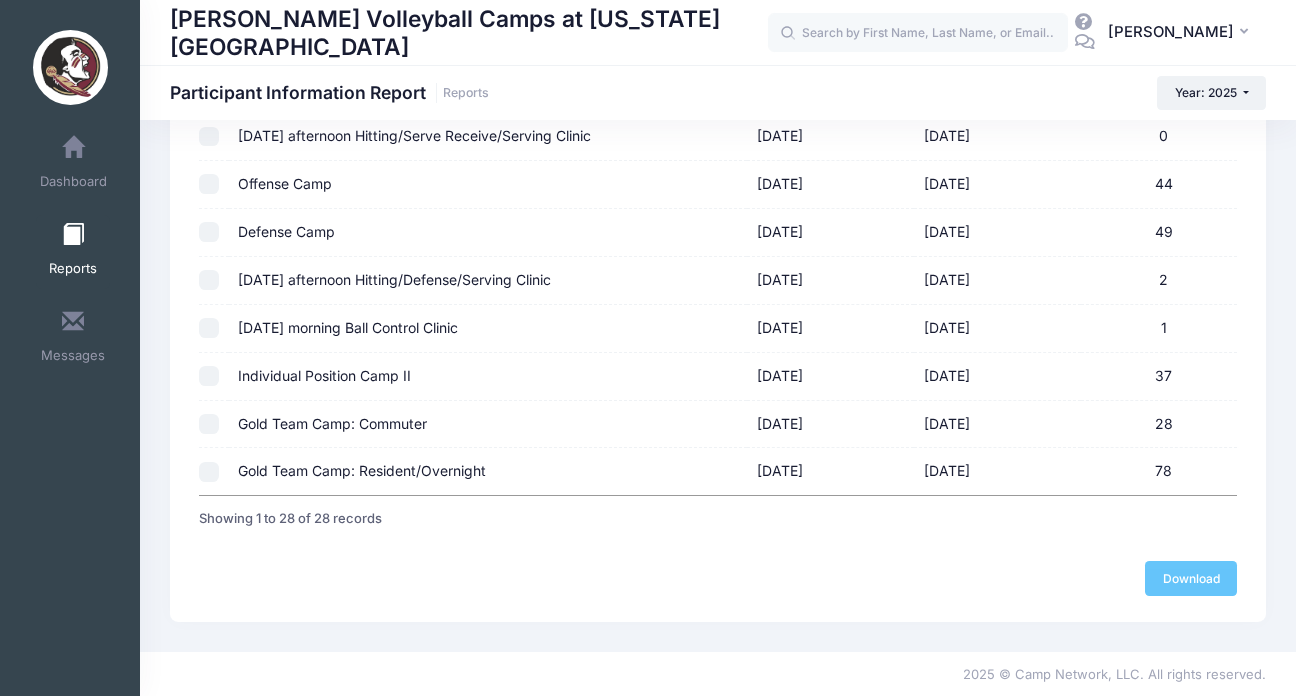 click on "Gold Team Camp: Resident/Overnight" at bounding box center (488, 471) 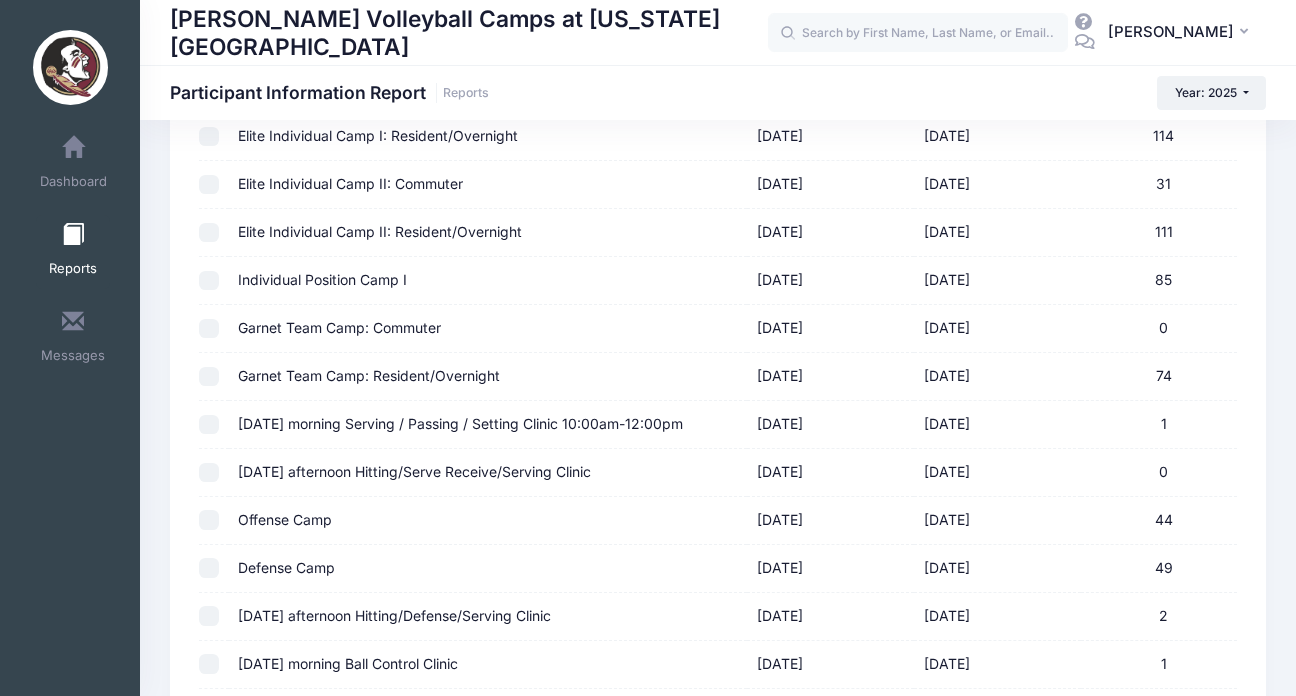 scroll, scrollTop: 1211, scrollLeft: 0, axis: vertical 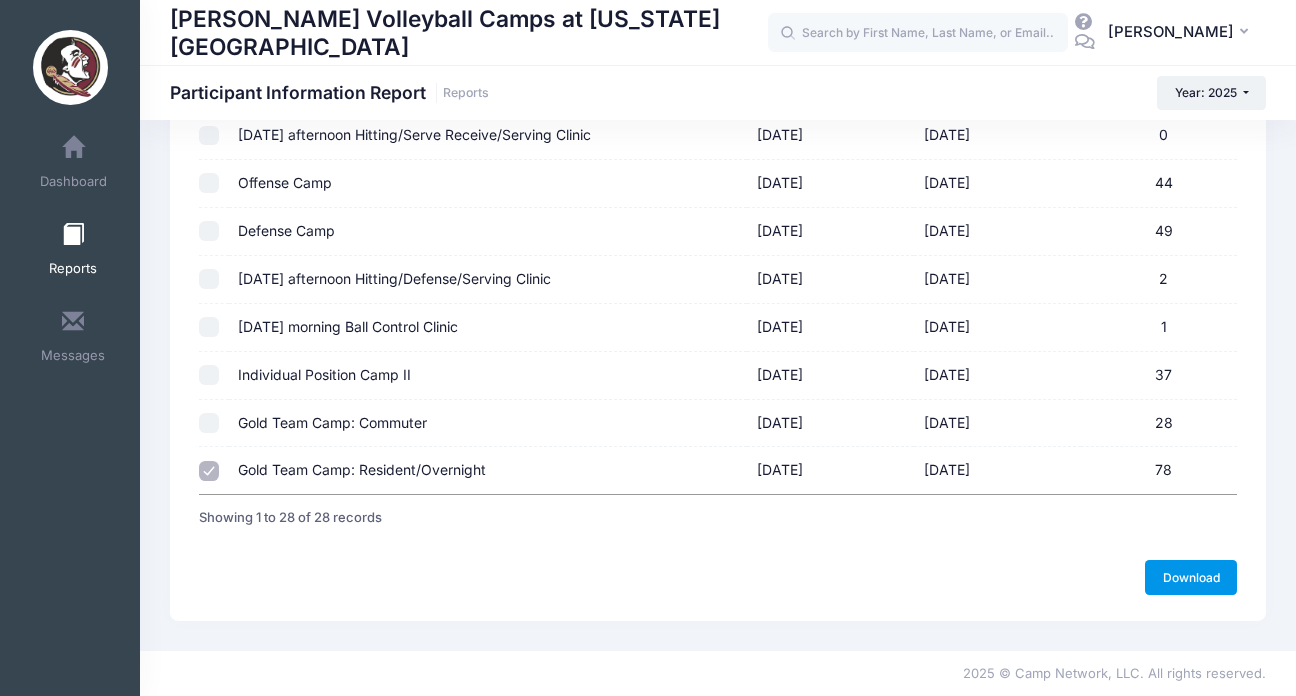 click on "Download" at bounding box center [1191, 577] 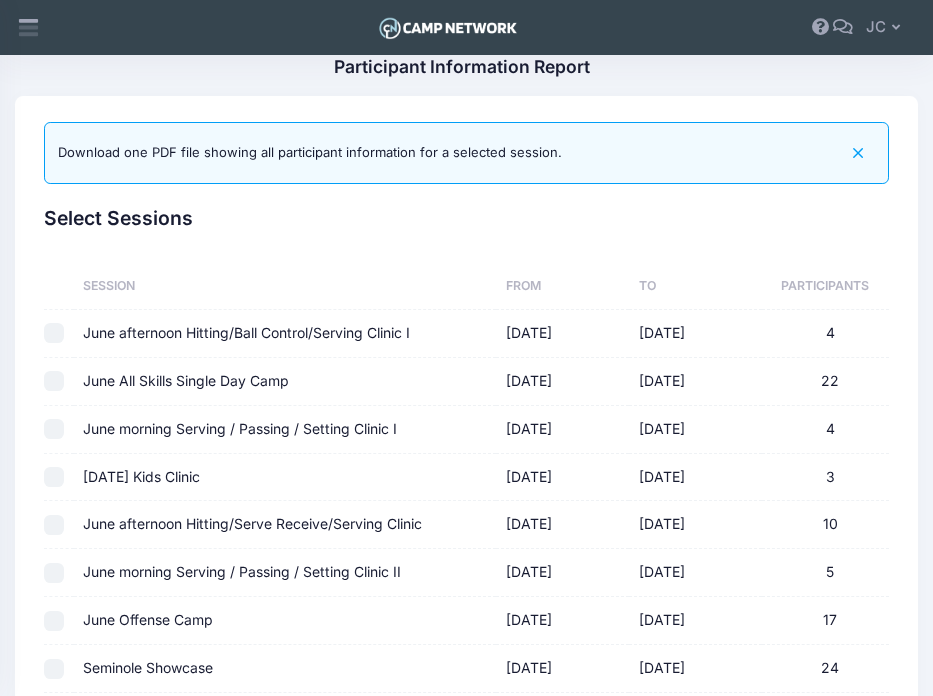 scroll, scrollTop: 0, scrollLeft: 0, axis: both 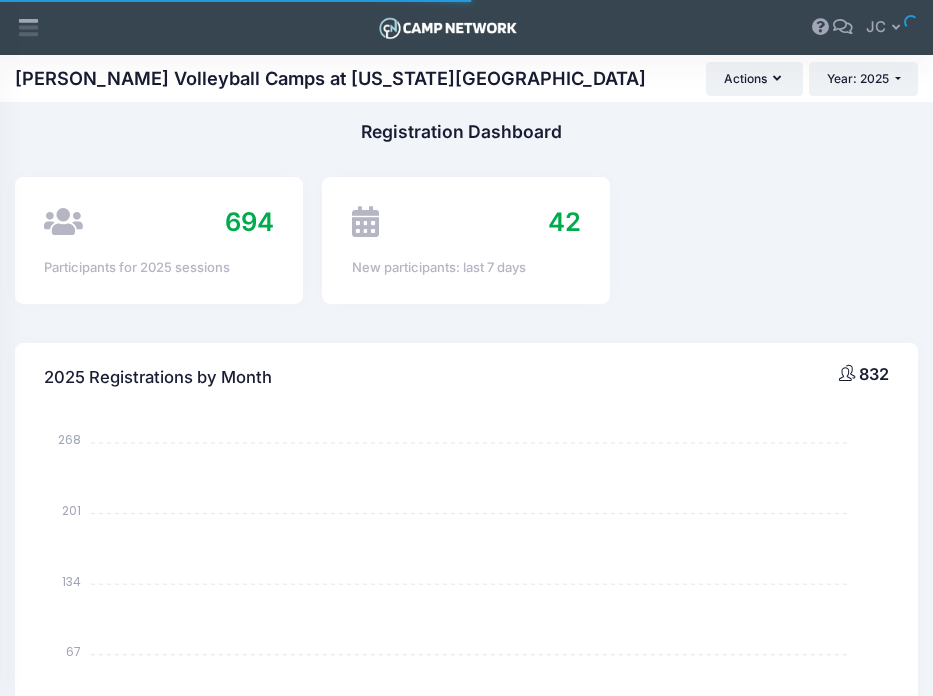 select 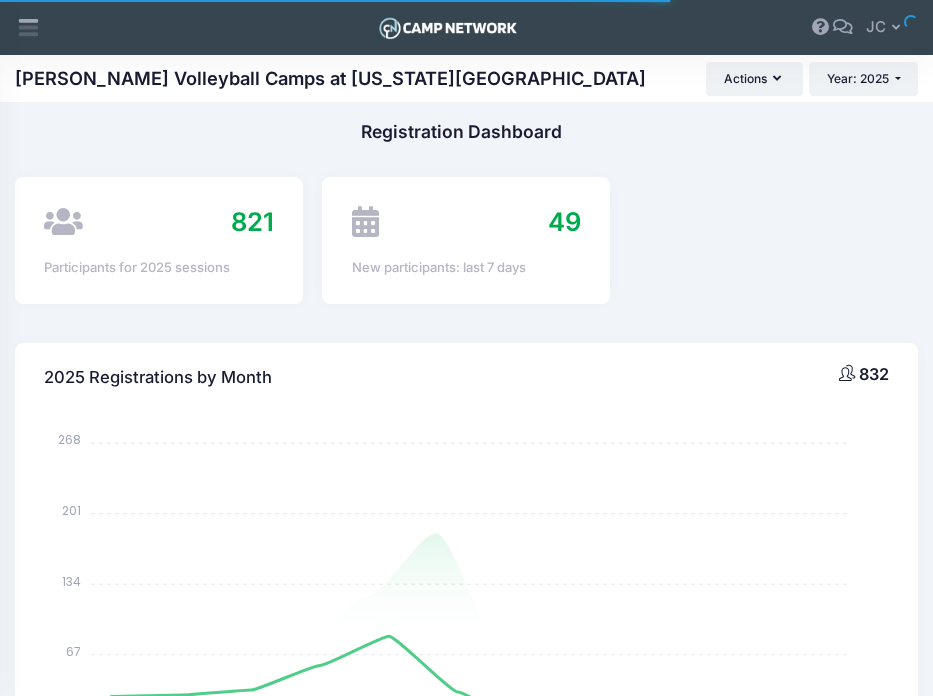 click 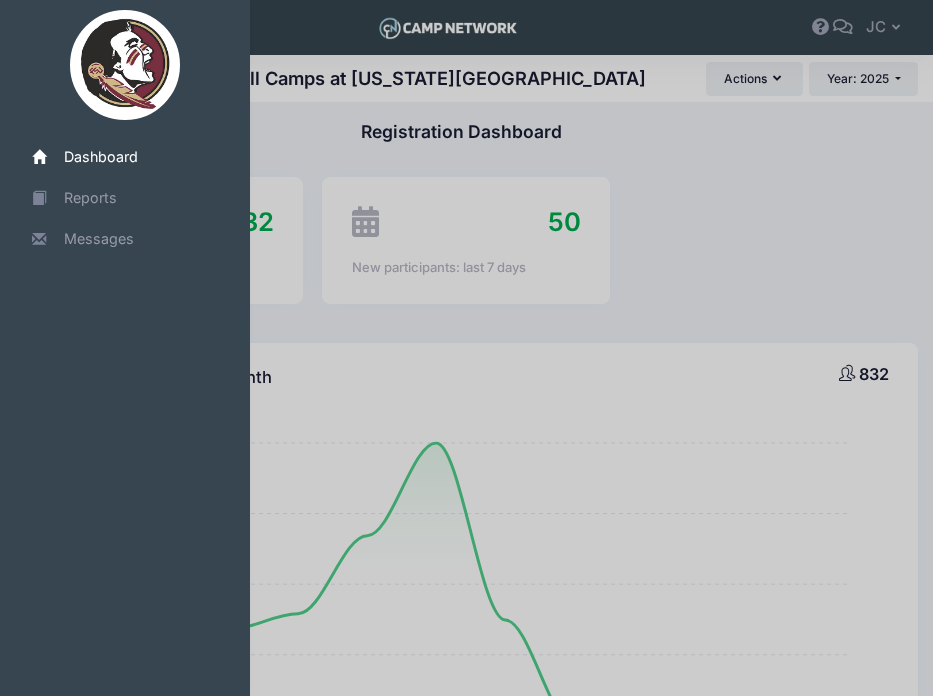 click at bounding box center (466, 348) 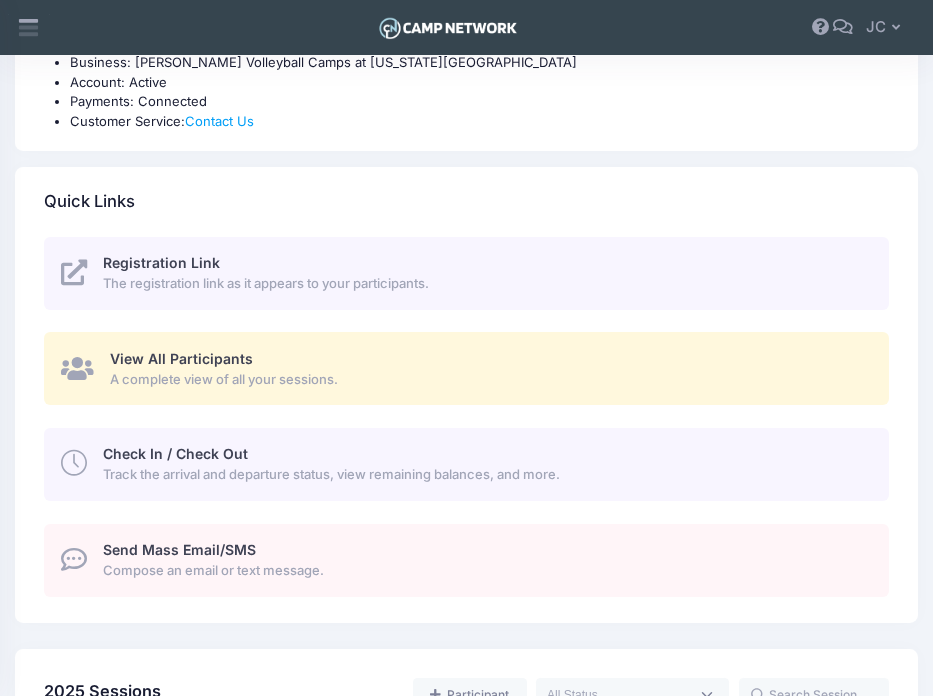 scroll, scrollTop: 938, scrollLeft: 0, axis: vertical 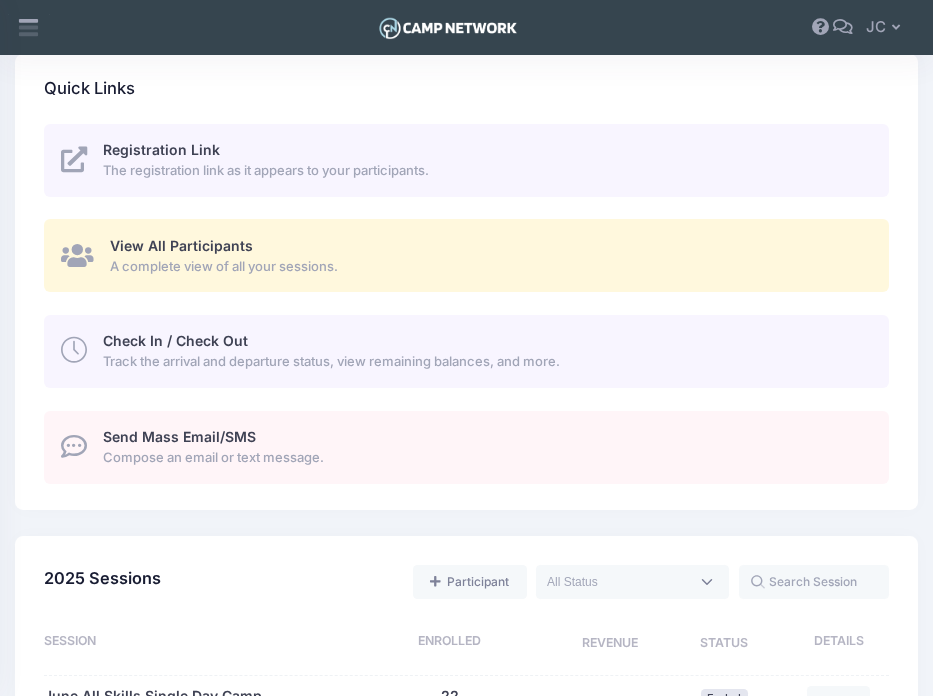 click on "Track the arrival and departure status, view remaining balances, and more." at bounding box center (484, 362) 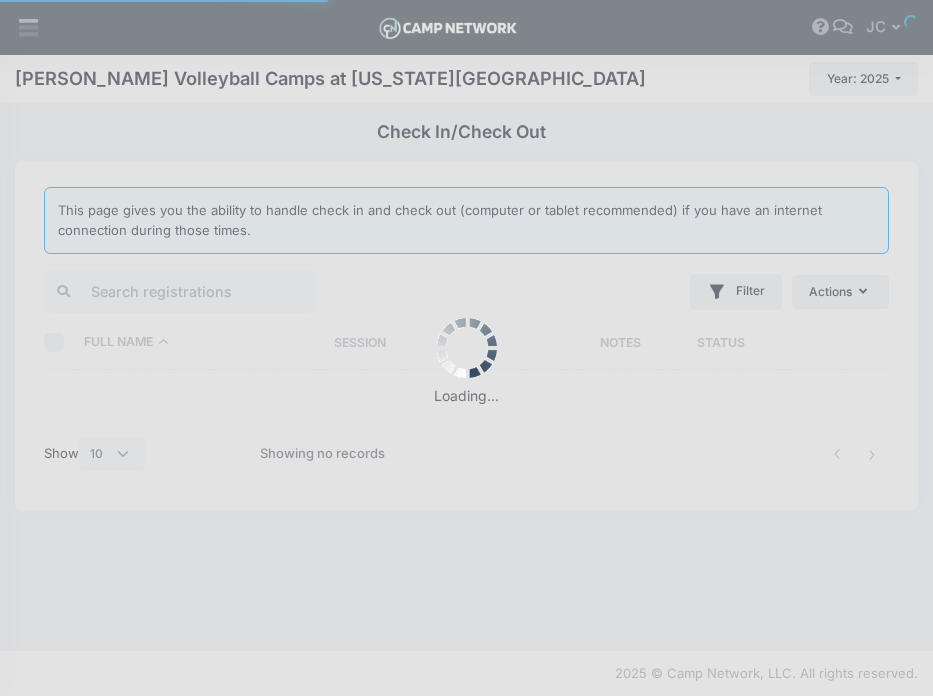 select on "10" 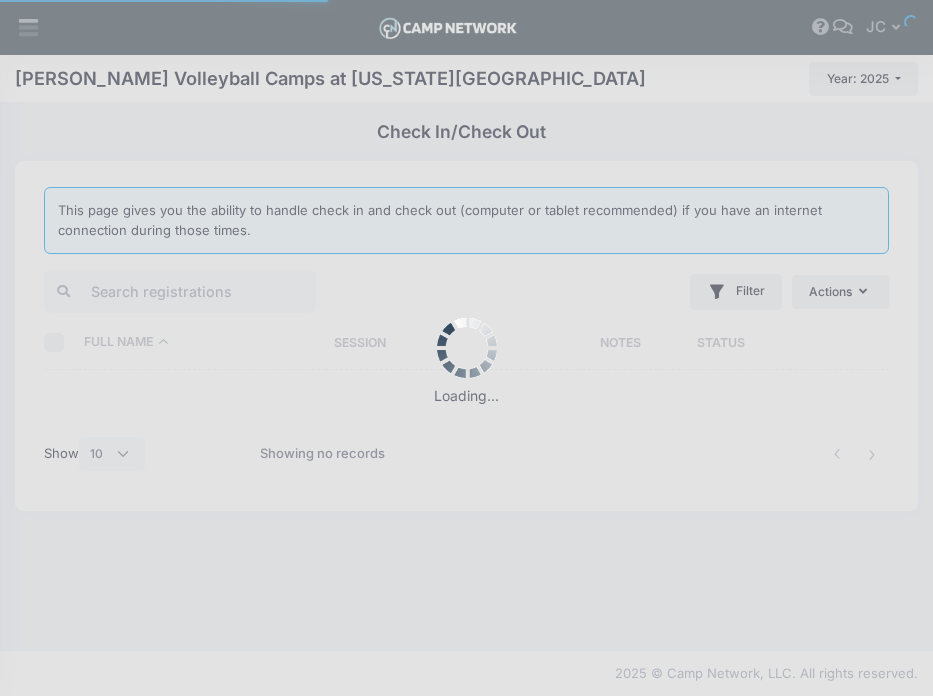 scroll, scrollTop: 0, scrollLeft: 0, axis: both 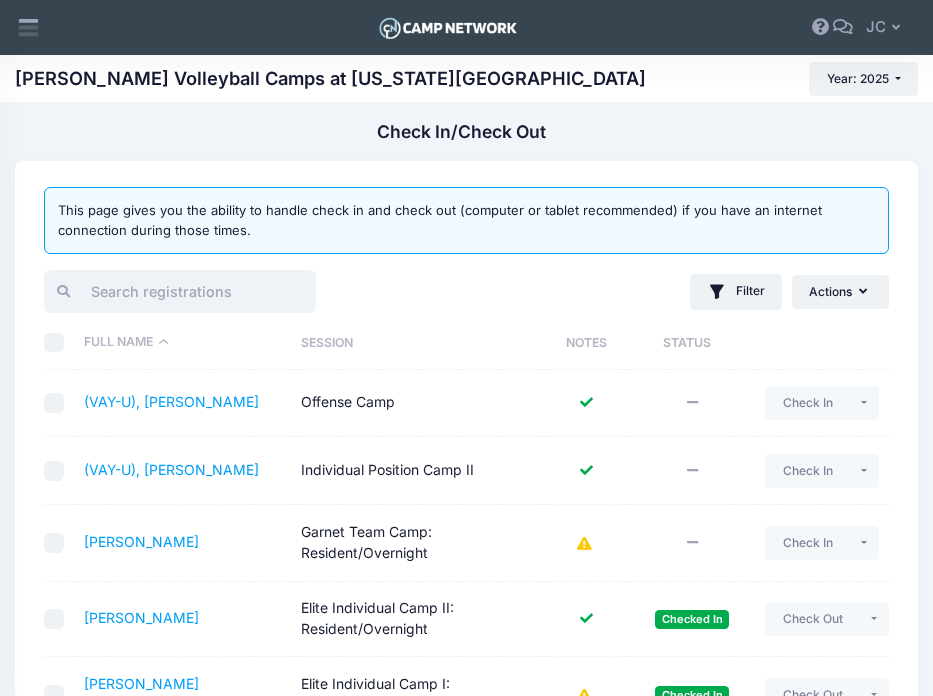 click at bounding box center (180, 291) 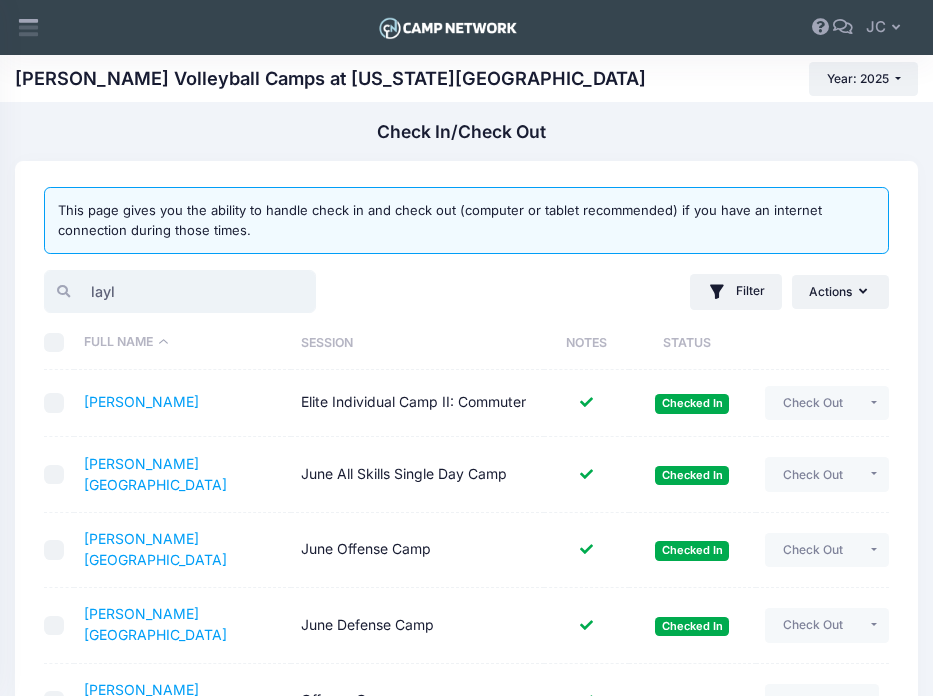 type on "layla" 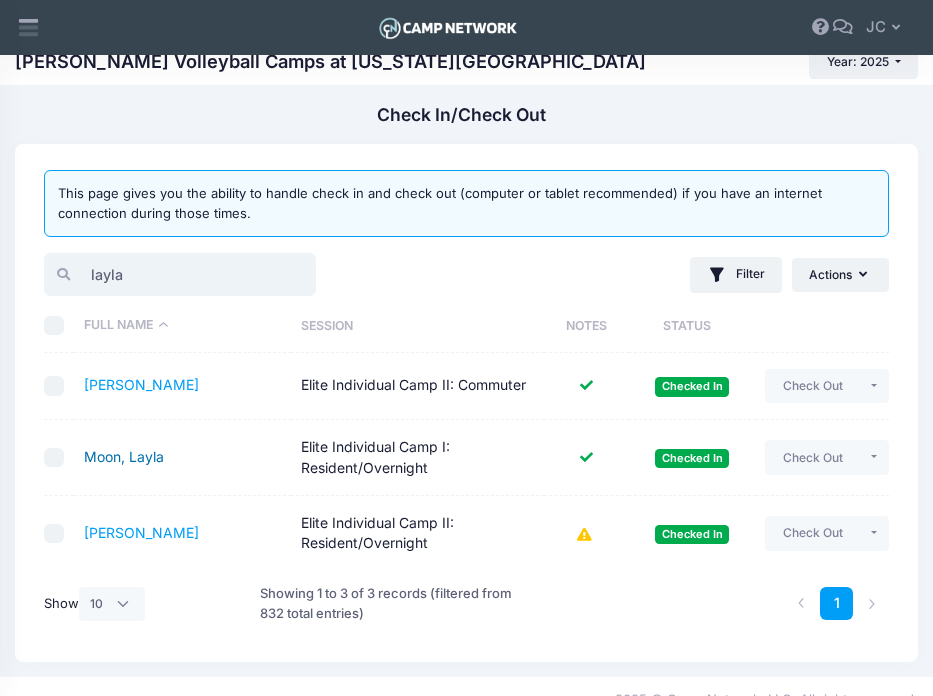 scroll, scrollTop: 0, scrollLeft: 0, axis: both 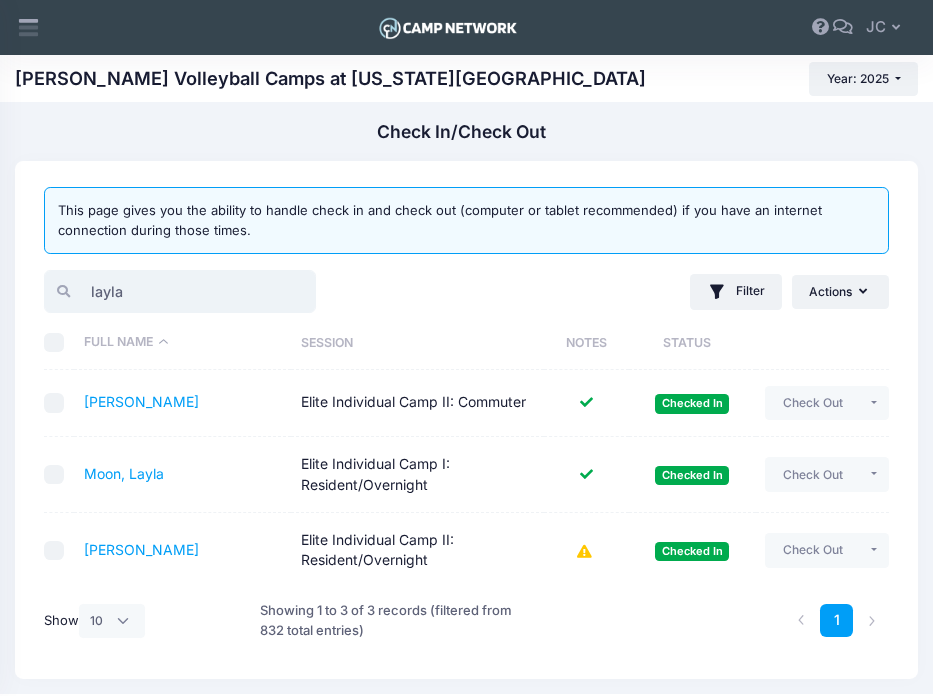 click on "layla" at bounding box center [180, 291] 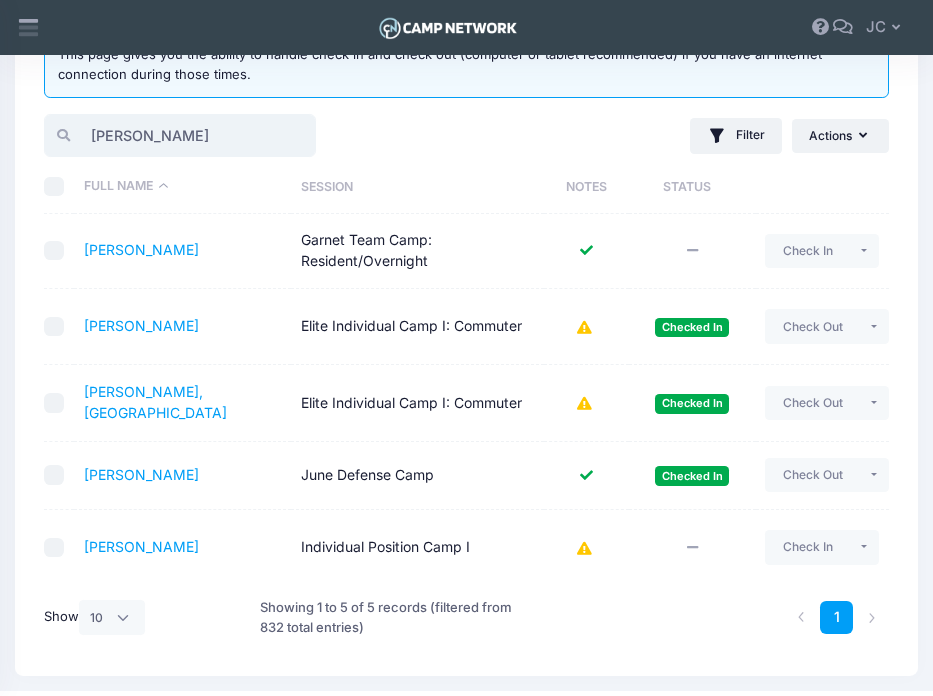 scroll, scrollTop: 159, scrollLeft: 0, axis: vertical 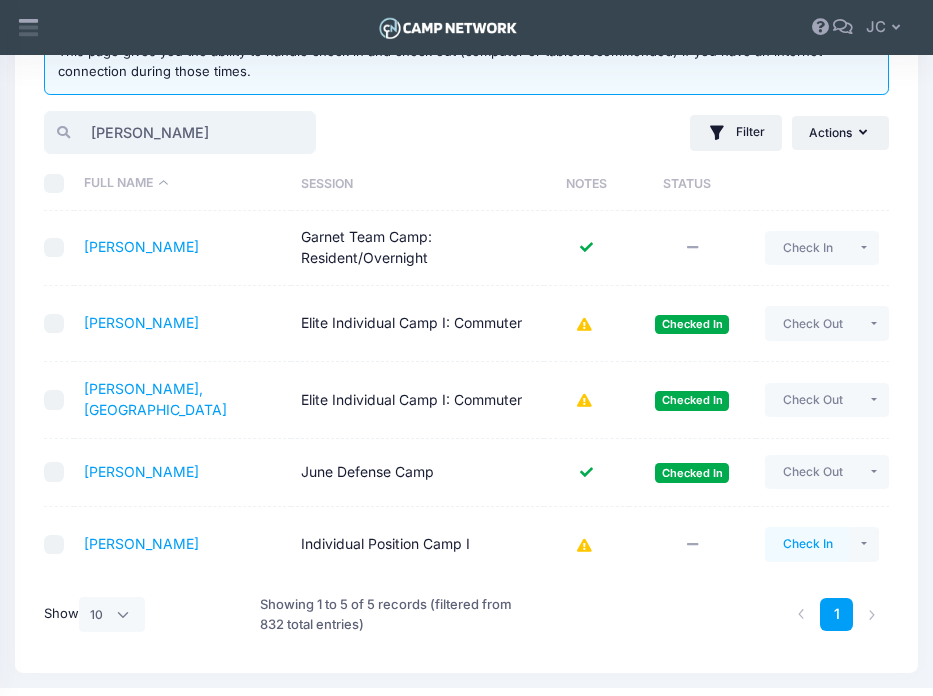 type on "[PERSON_NAME]" 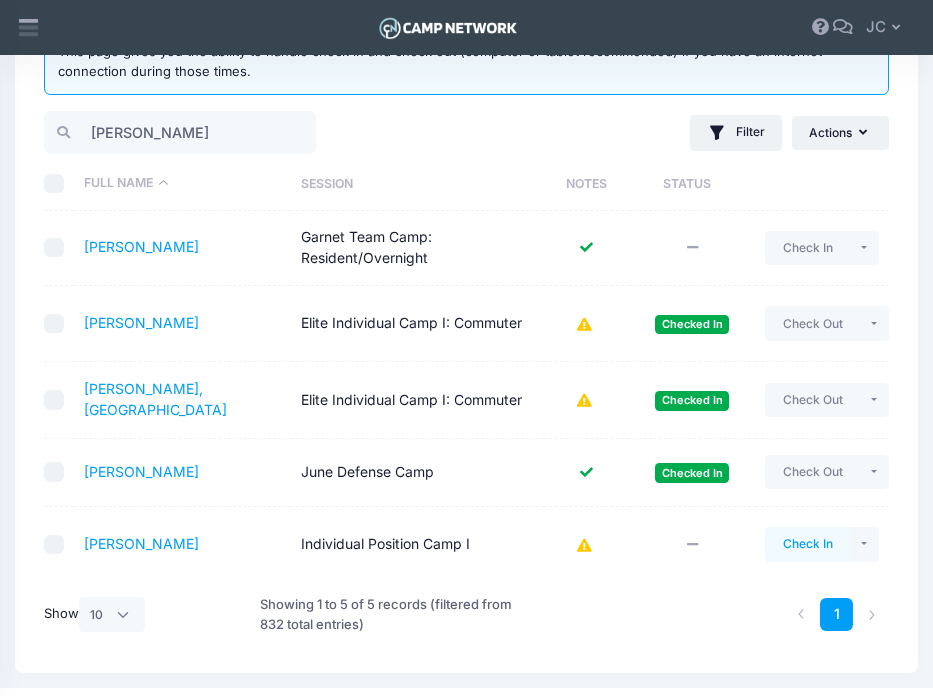 click on "Check In" at bounding box center [807, 544] 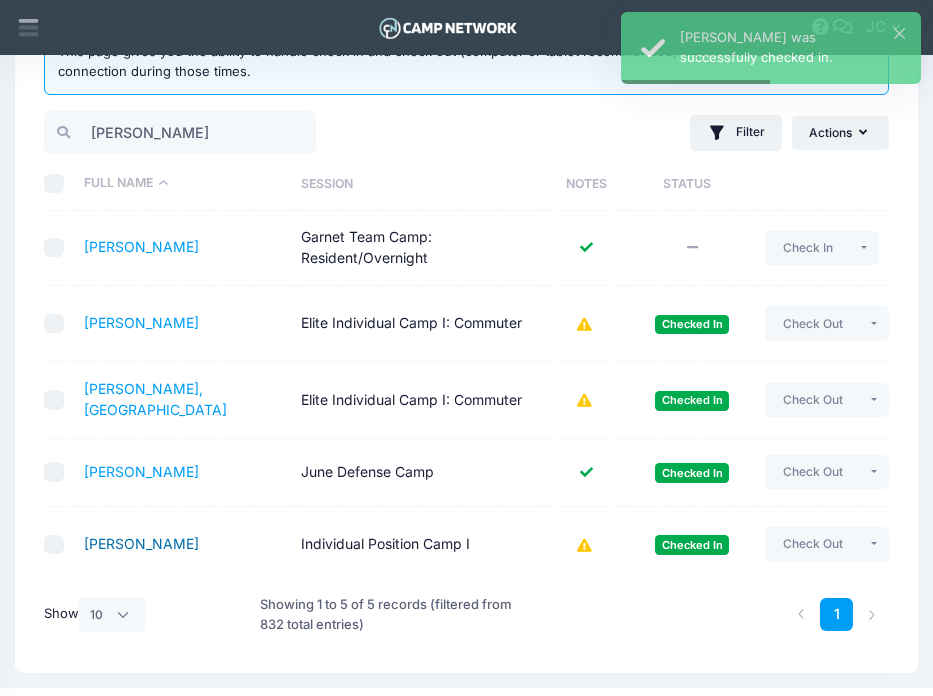 click on "[PERSON_NAME]" at bounding box center (141, 543) 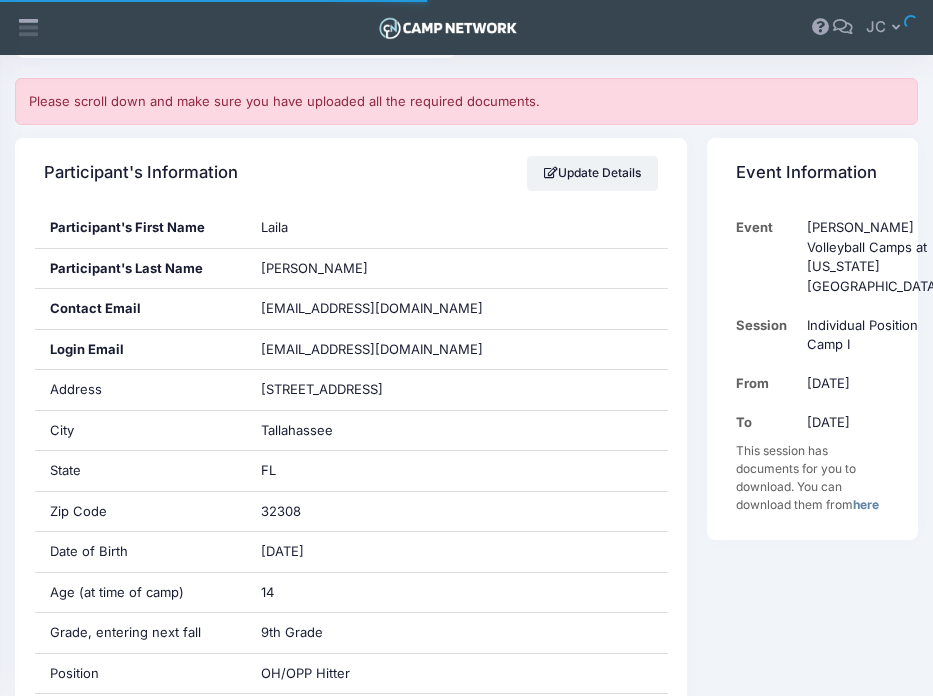 scroll, scrollTop: 347, scrollLeft: 0, axis: vertical 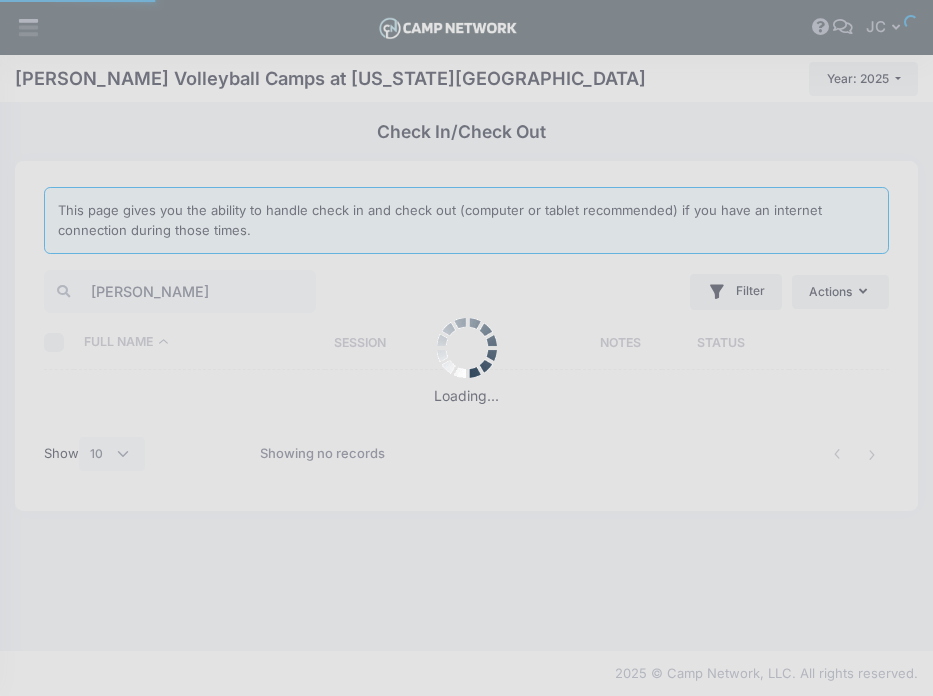 select on "10" 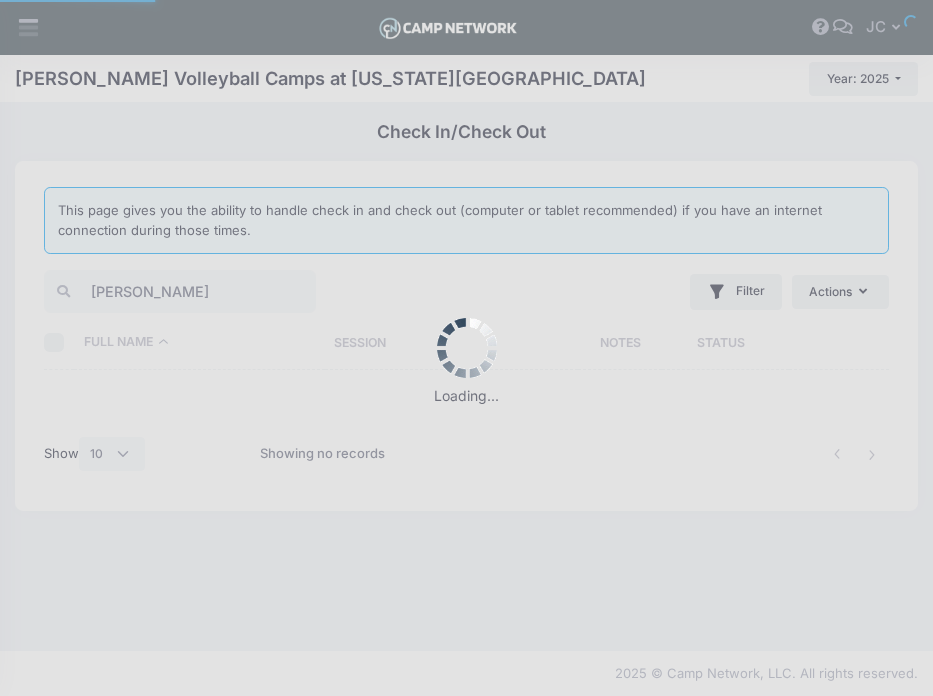 scroll, scrollTop: 0, scrollLeft: 0, axis: both 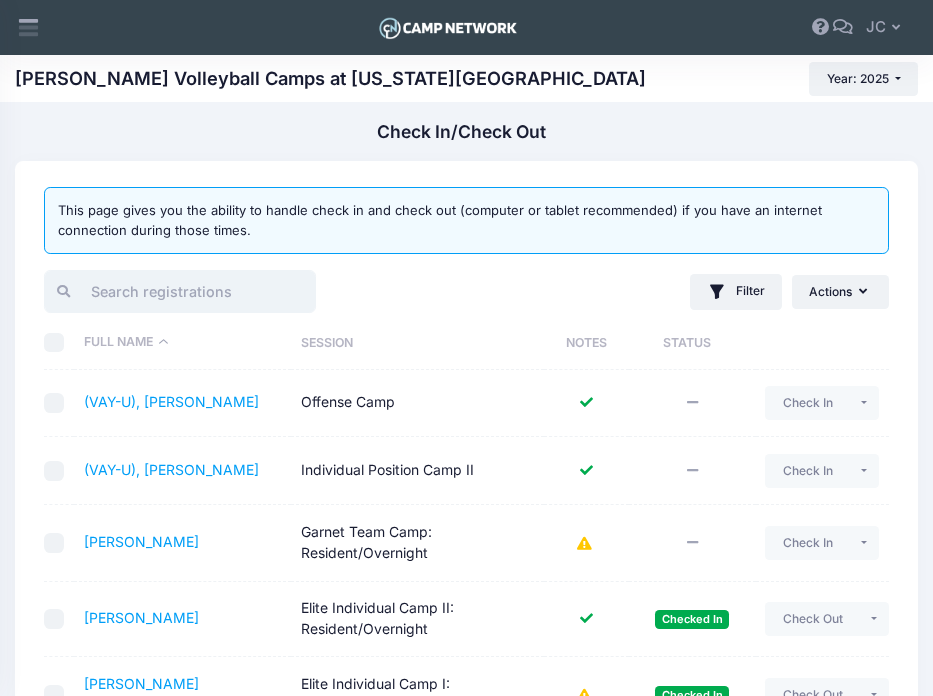 click at bounding box center (180, 291) 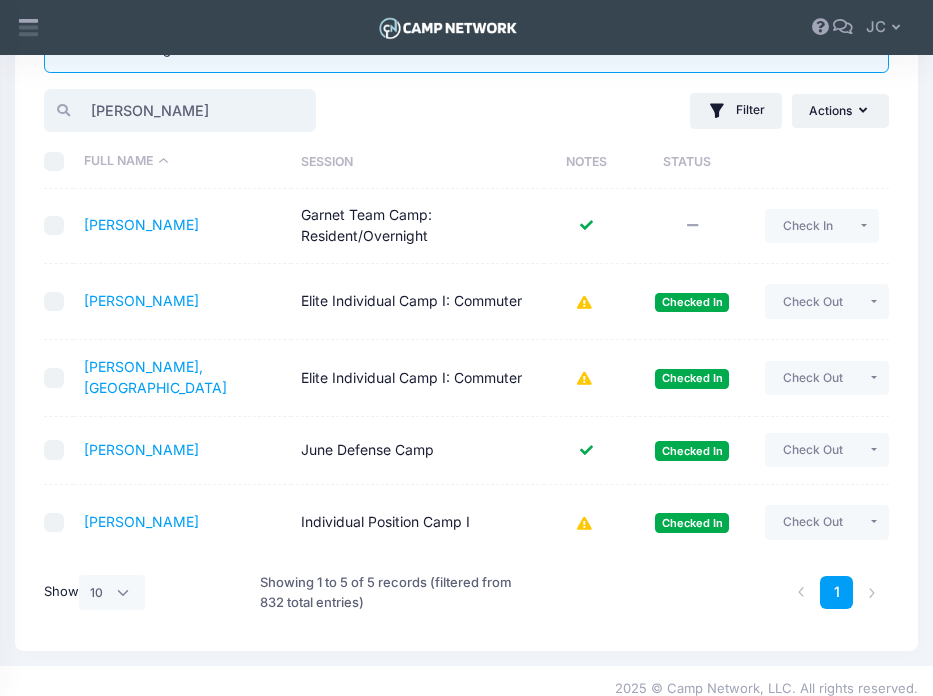 scroll, scrollTop: 196, scrollLeft: 0, axis: vertical 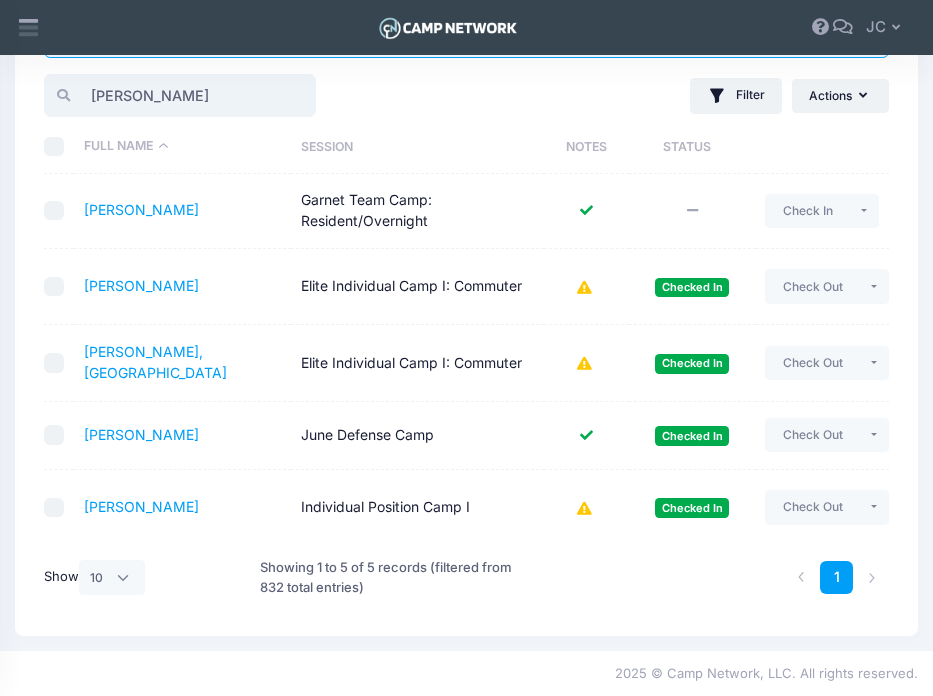 type on "byrd" 